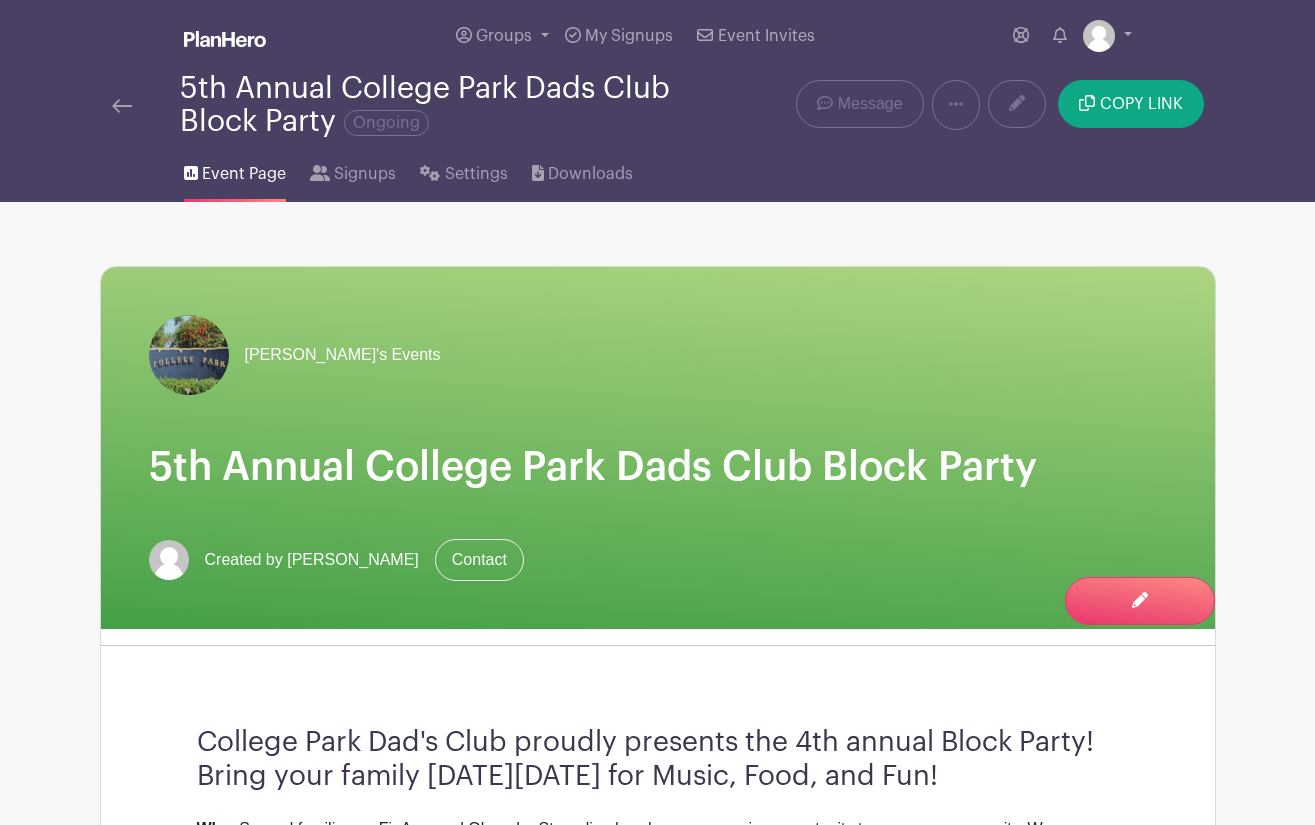 scroll, scrollTop: 0, scrollLeft: 0, axis: both 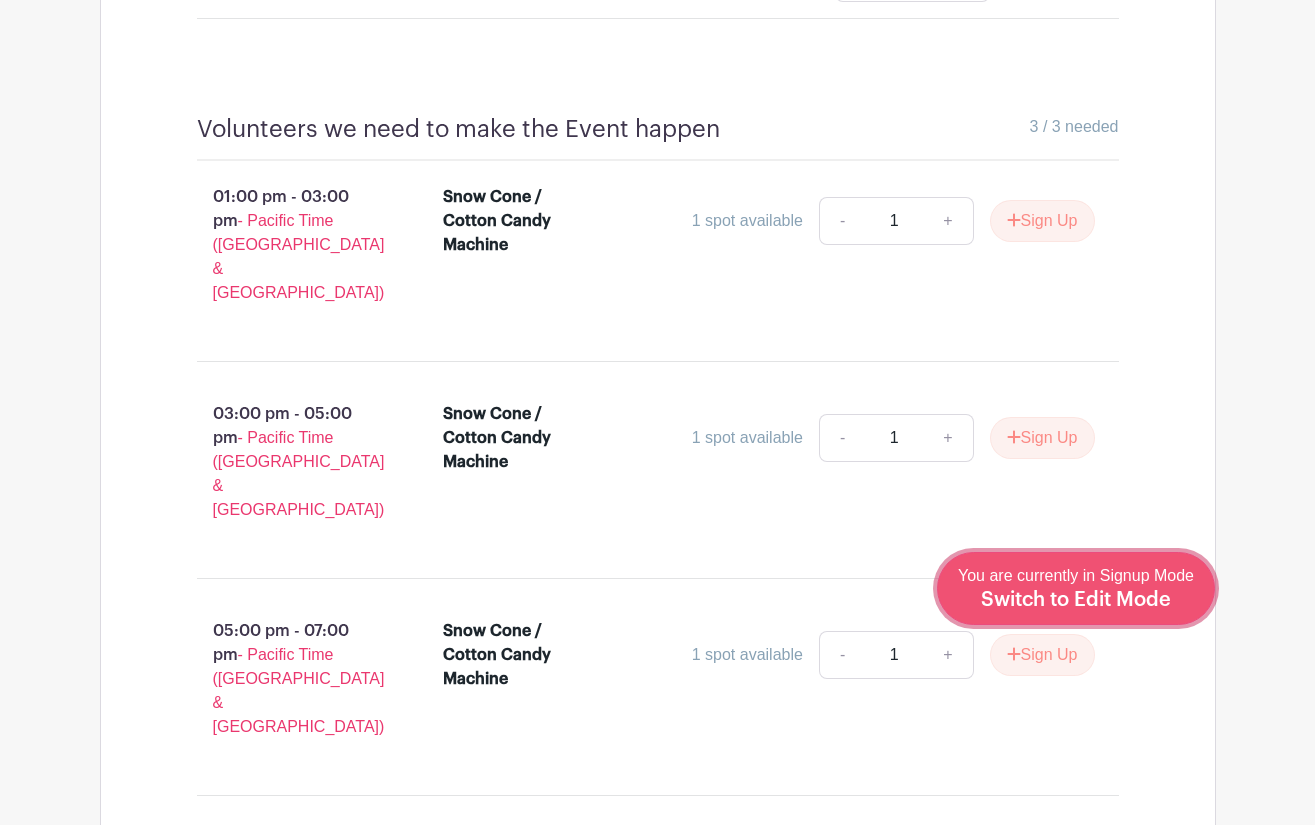 click on "You are currently in Signup Mode
Switch to Edit Mode" at bounding box center (1076, 588) 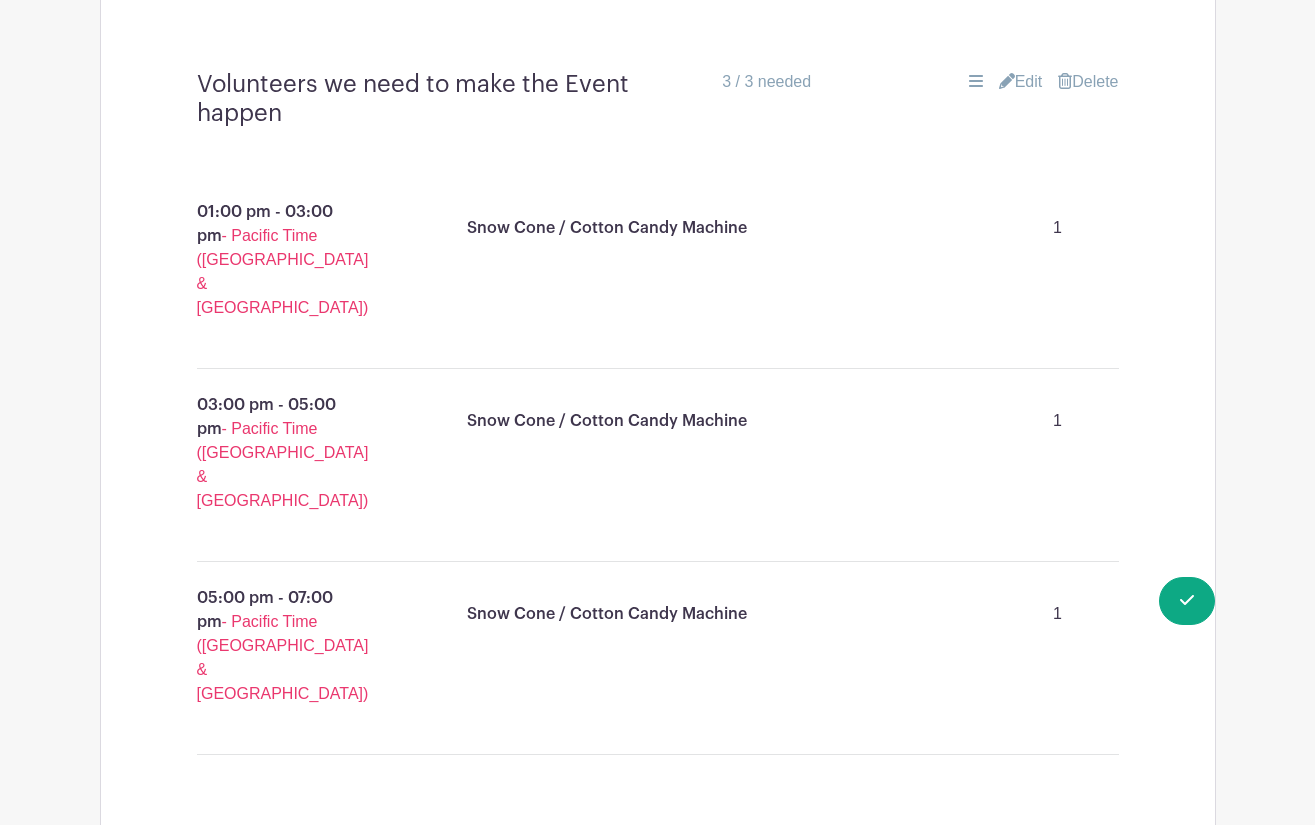 scroll, scrollTop: 3077, scrollLeft: 0, axis: vertical 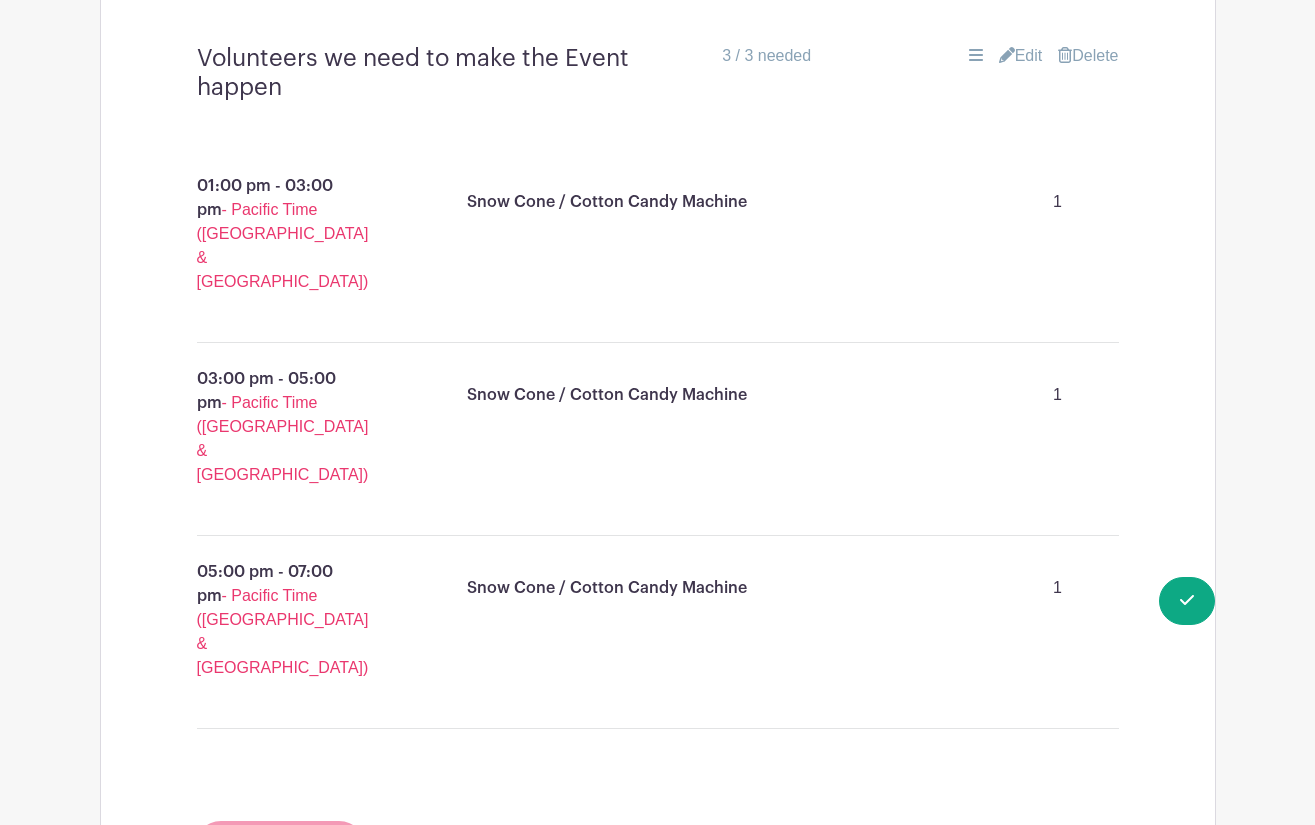 click on "+ Add Signup List" at bounding box center (280, 849) 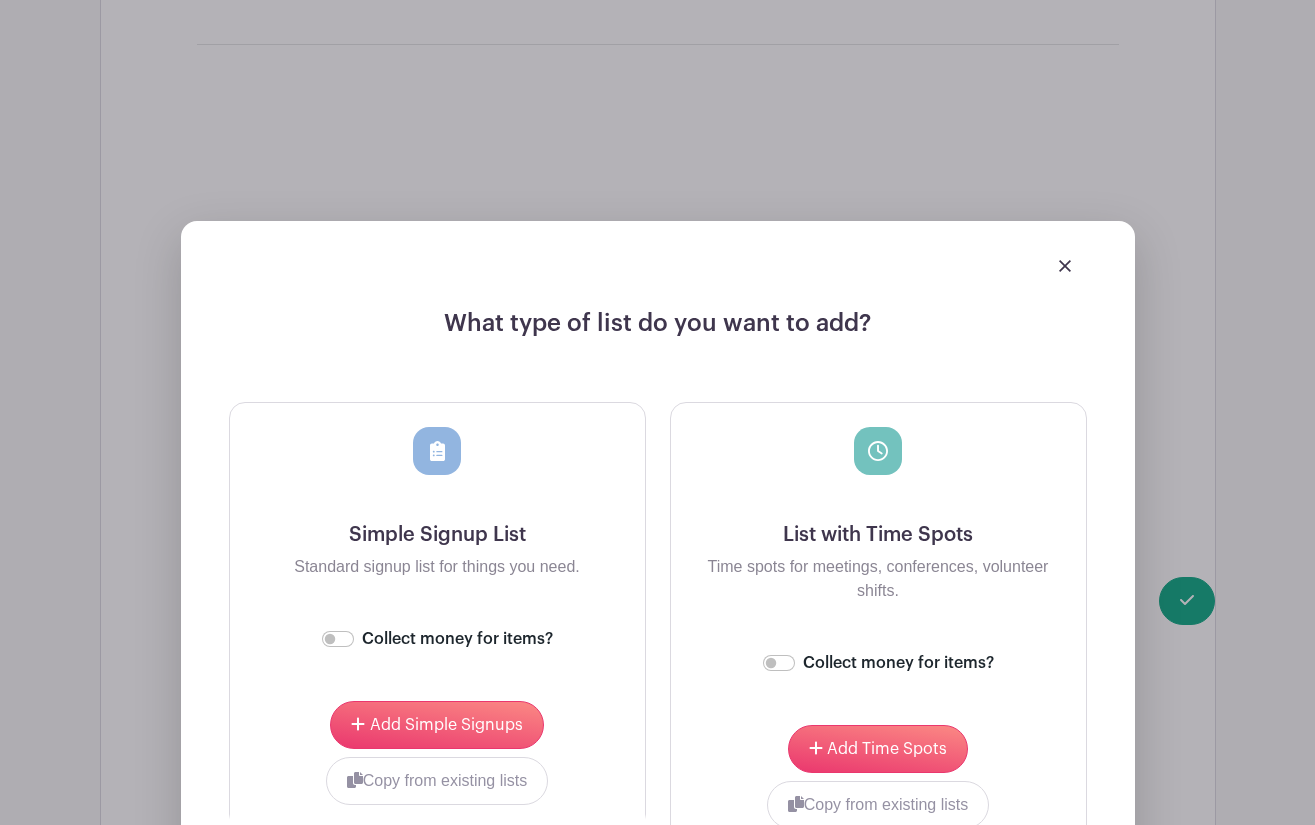 scroll, scrollTop: 3771, scrollLeft: 0, axis: vertical 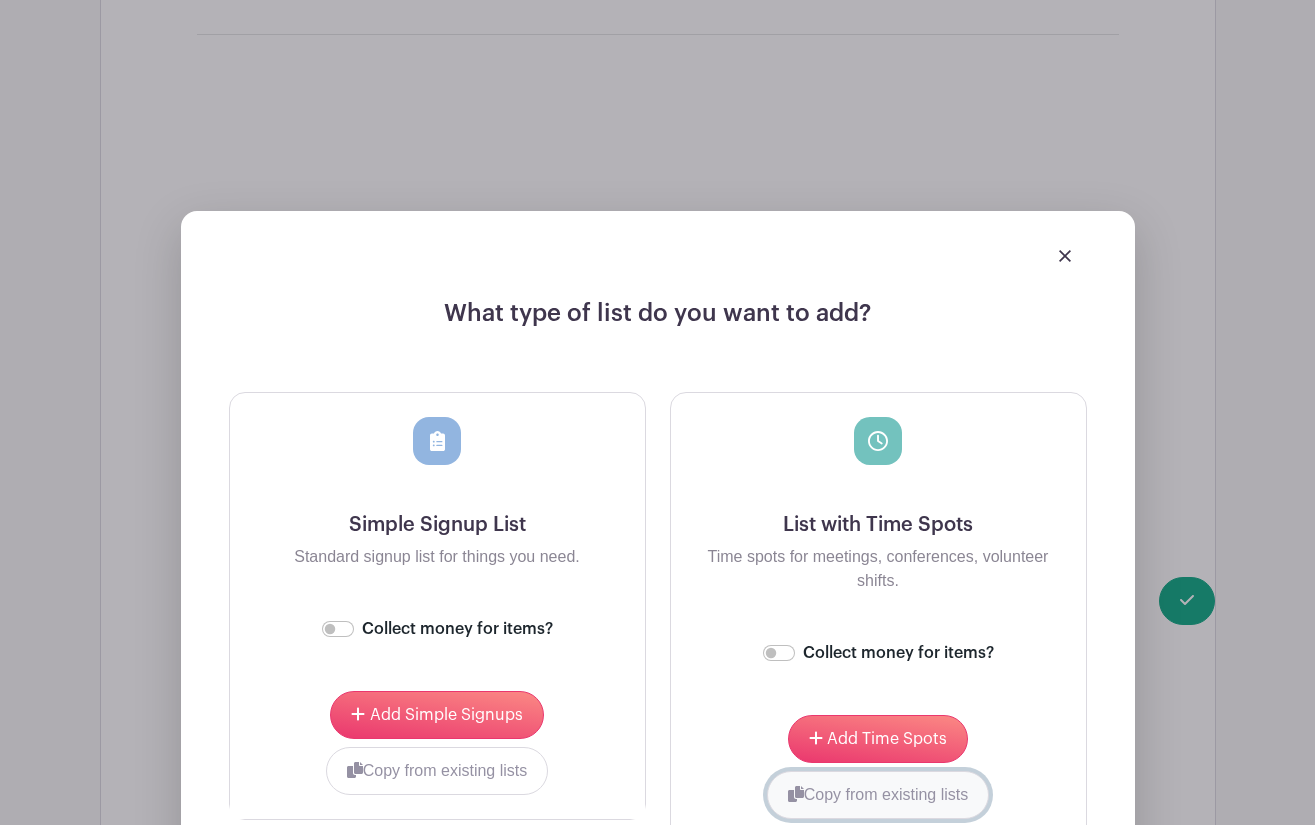 click on "Copy from existing lists" at bounding box center (878, 795) 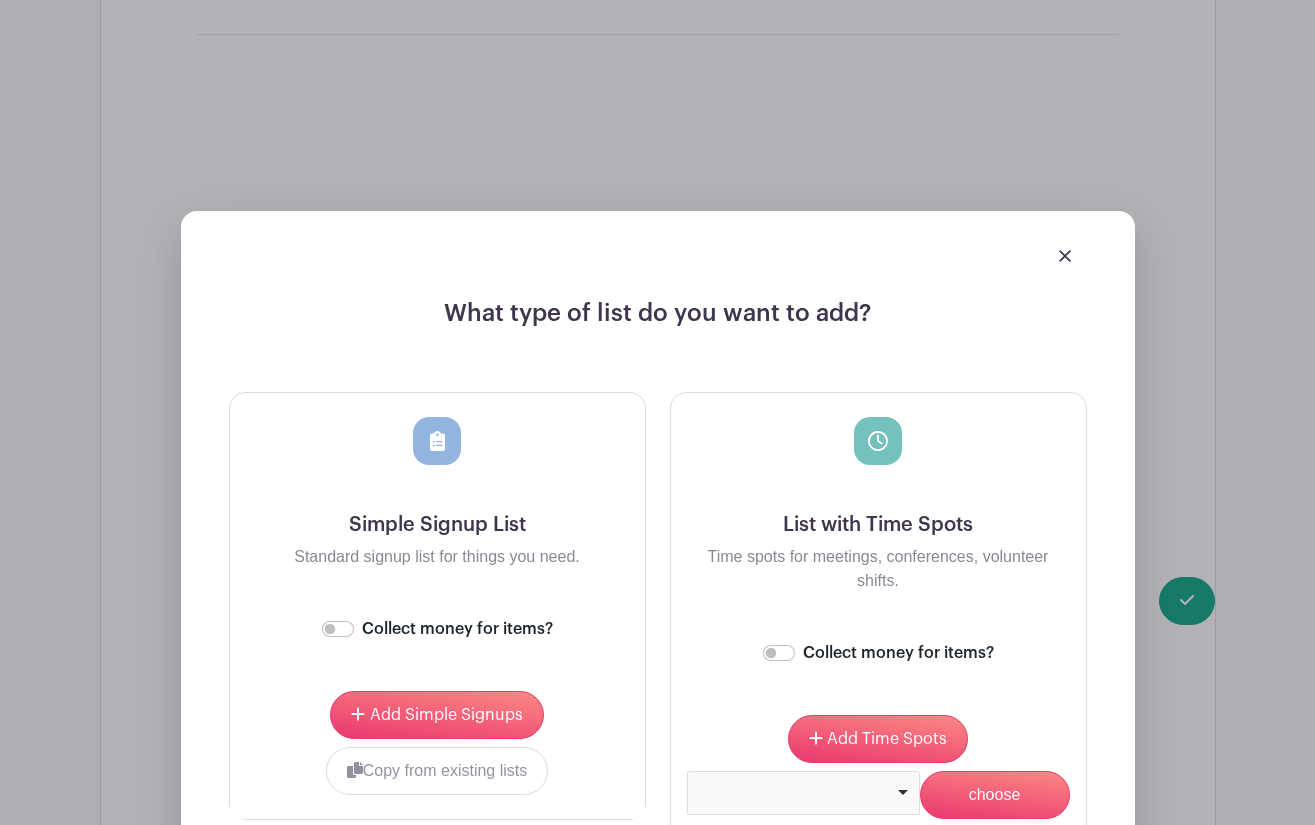 click at bounding box center (803, 793) 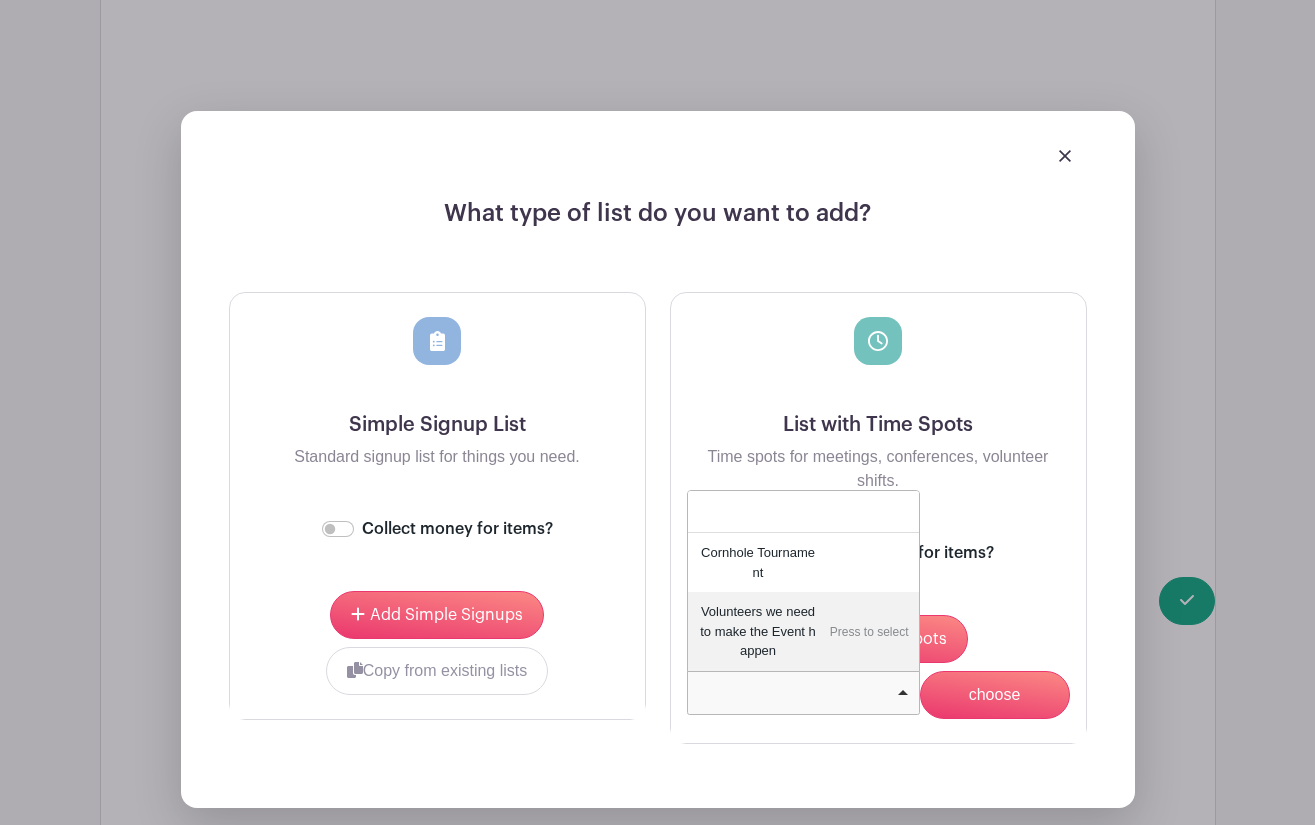 scroll, scrollTop: 3887, scrollLeft: 0, axis: vertical 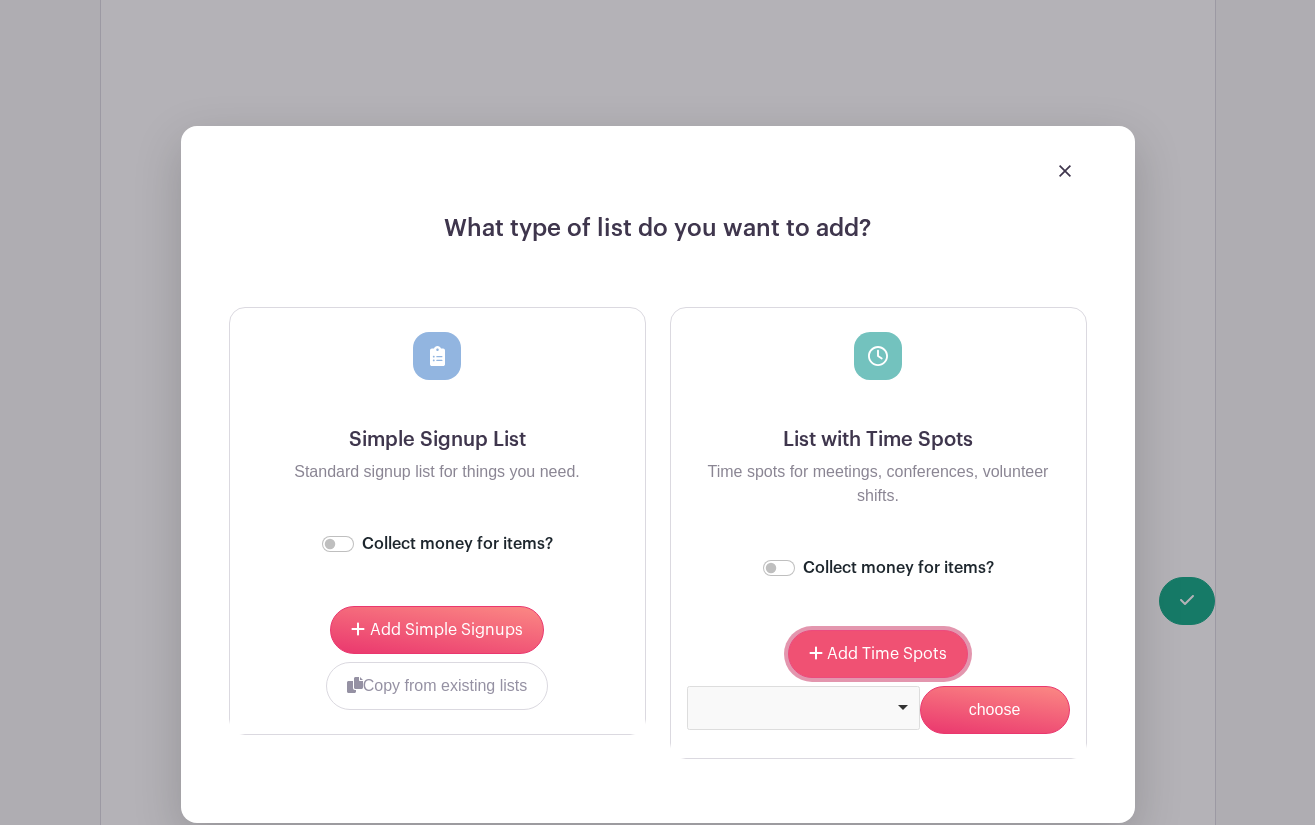 click on "Add Time Spots" at bounding box center (887, 654) 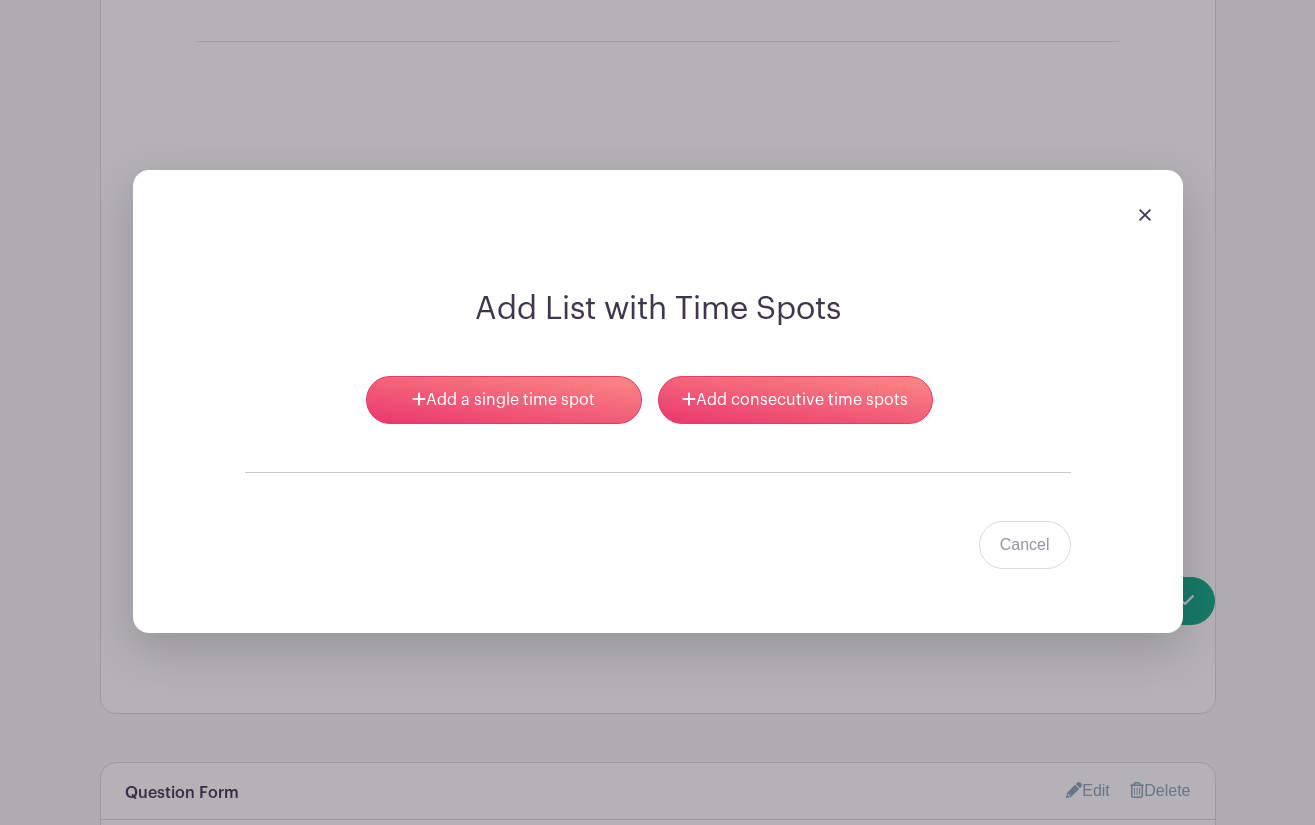 scroll, scrollTop: 3714, scrollLeft: 0, axis: vertical 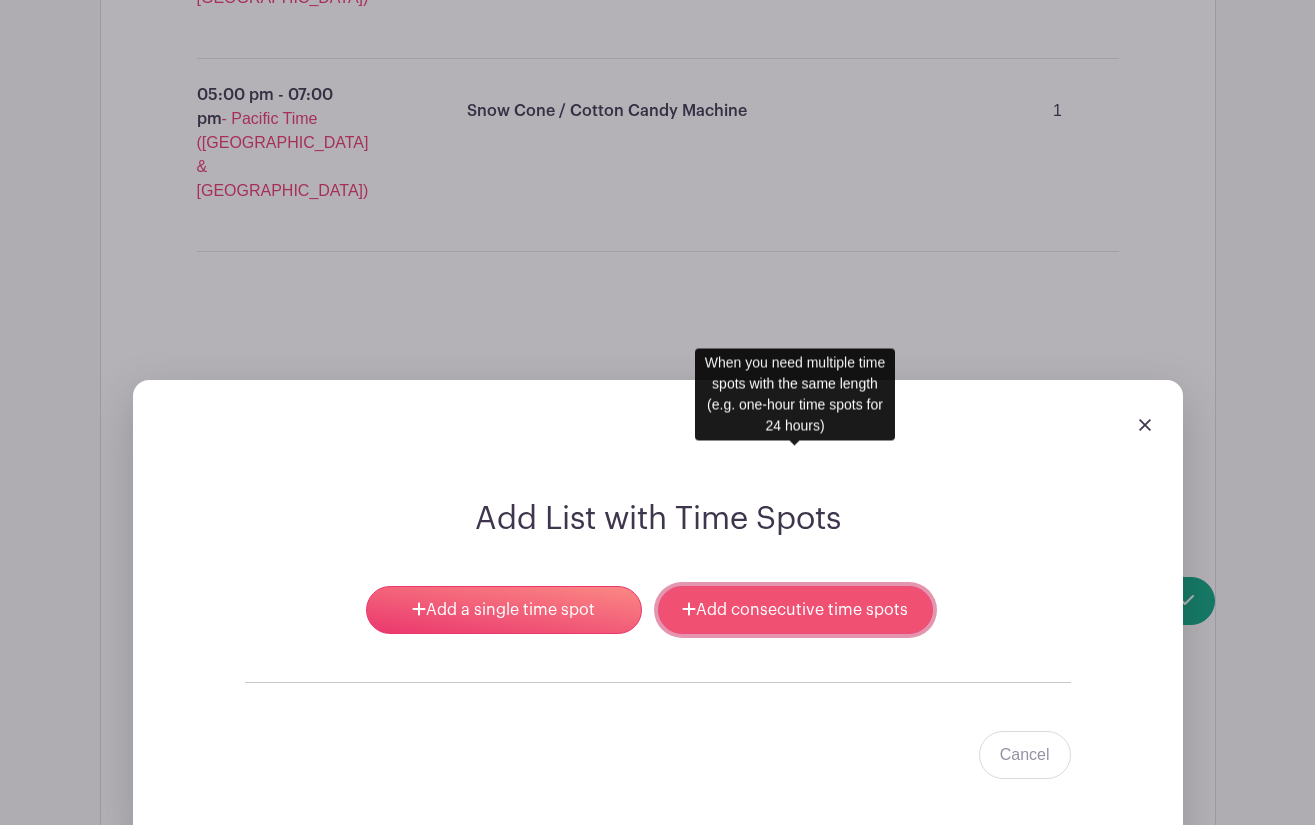 click on "Add consecutive time spots" at bounding box center [795, 610] 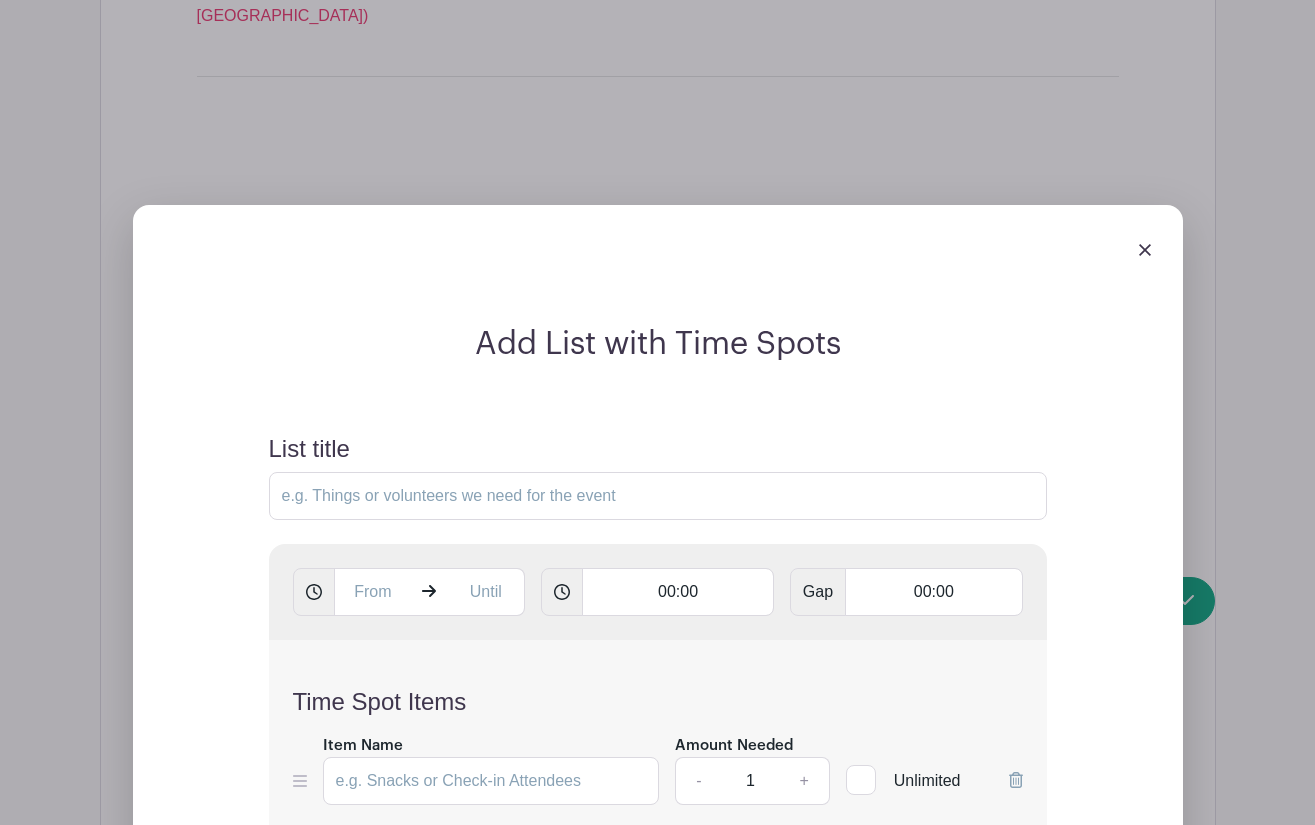scroll, scrollTop: 3943, scrollLeft: 0, axis: vertical 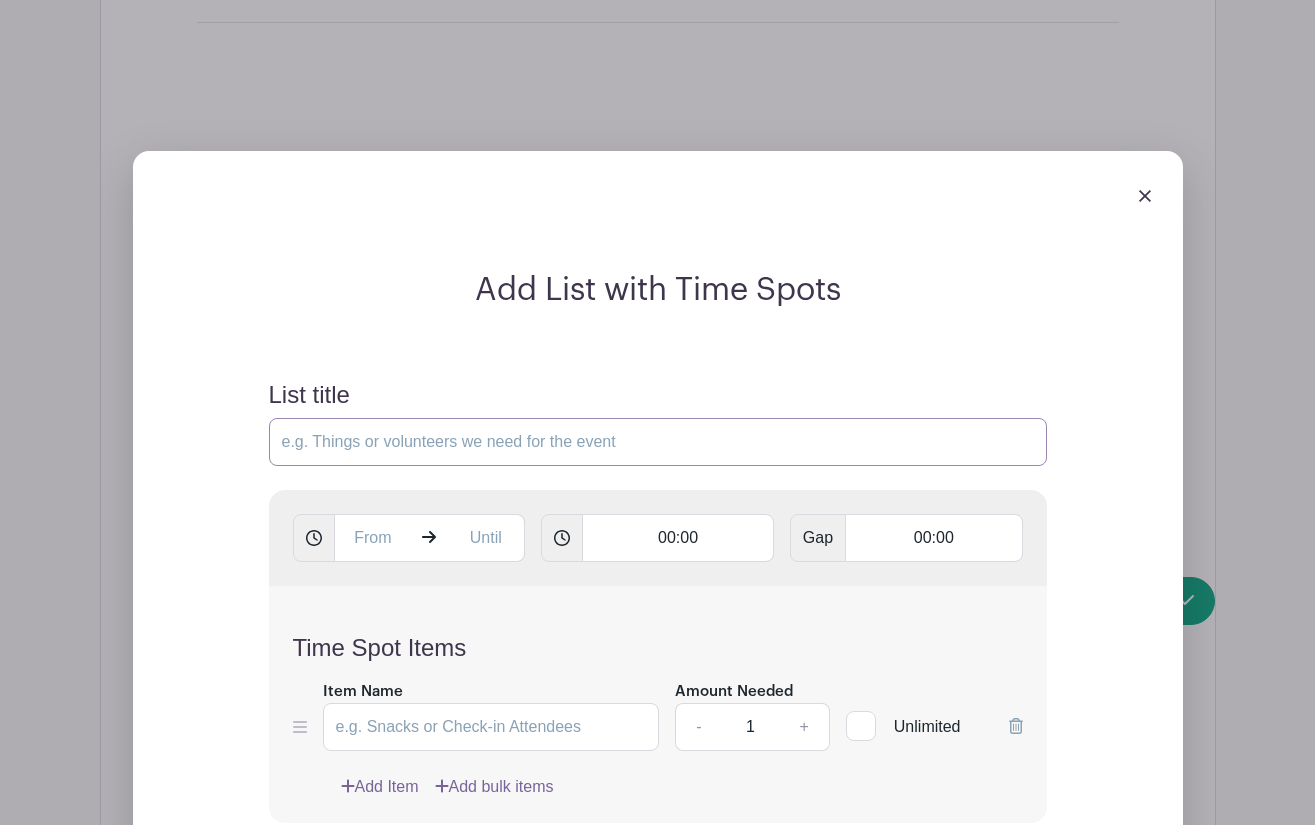 click on "List title" at bounding box center [658, 442] 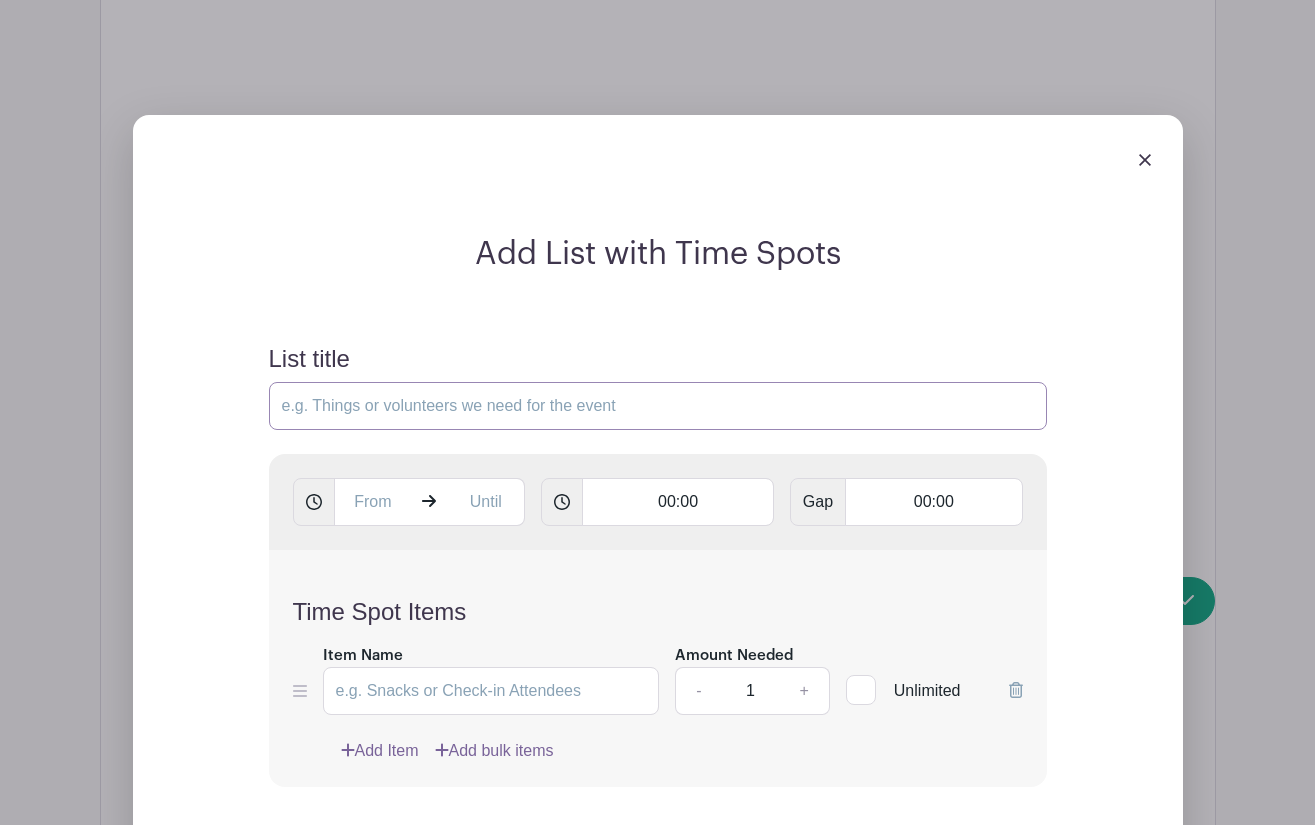 scroll, scrollTop: 3655, scrollLeft: 0, axis: vertical 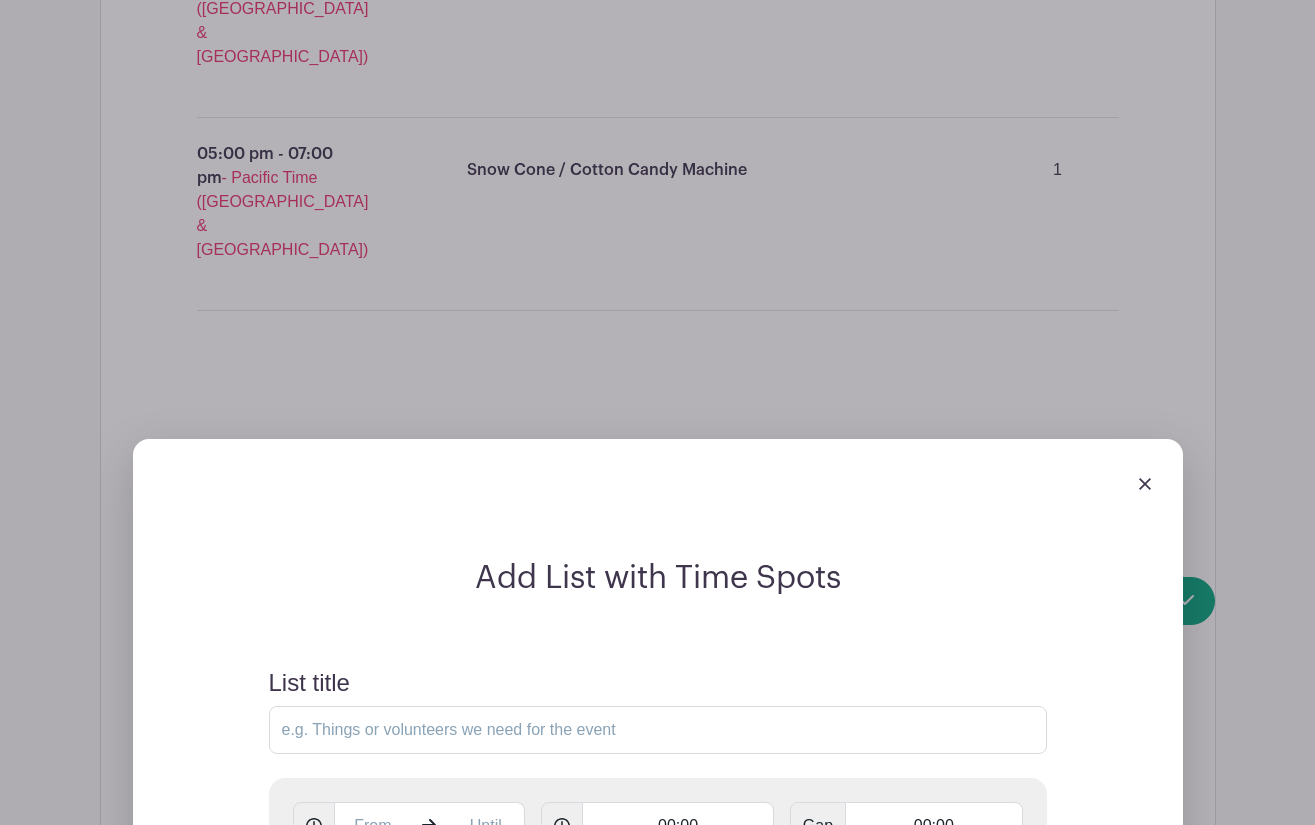 click at bounding box center [658, 483] 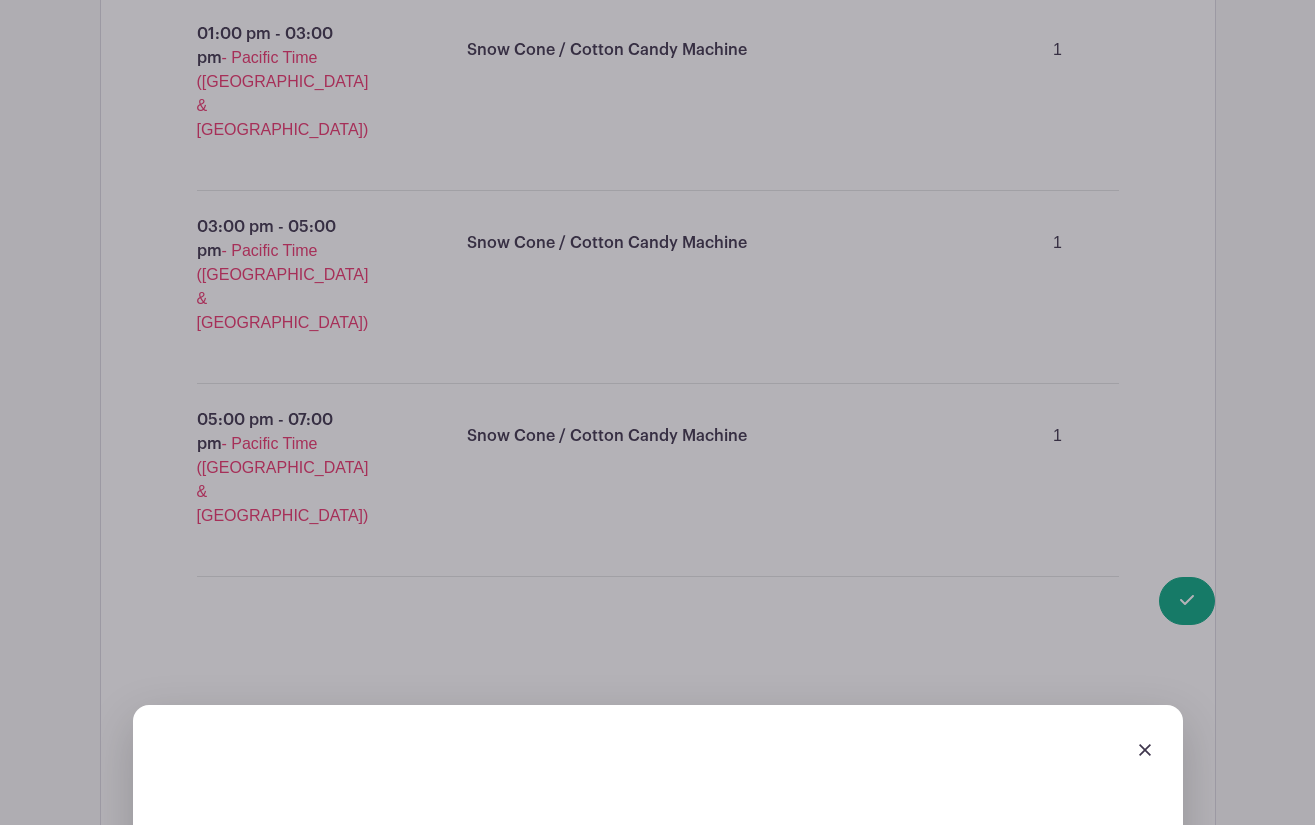 scroll, scrollTop: 3508, scrollLeft: 0, axis: vertical 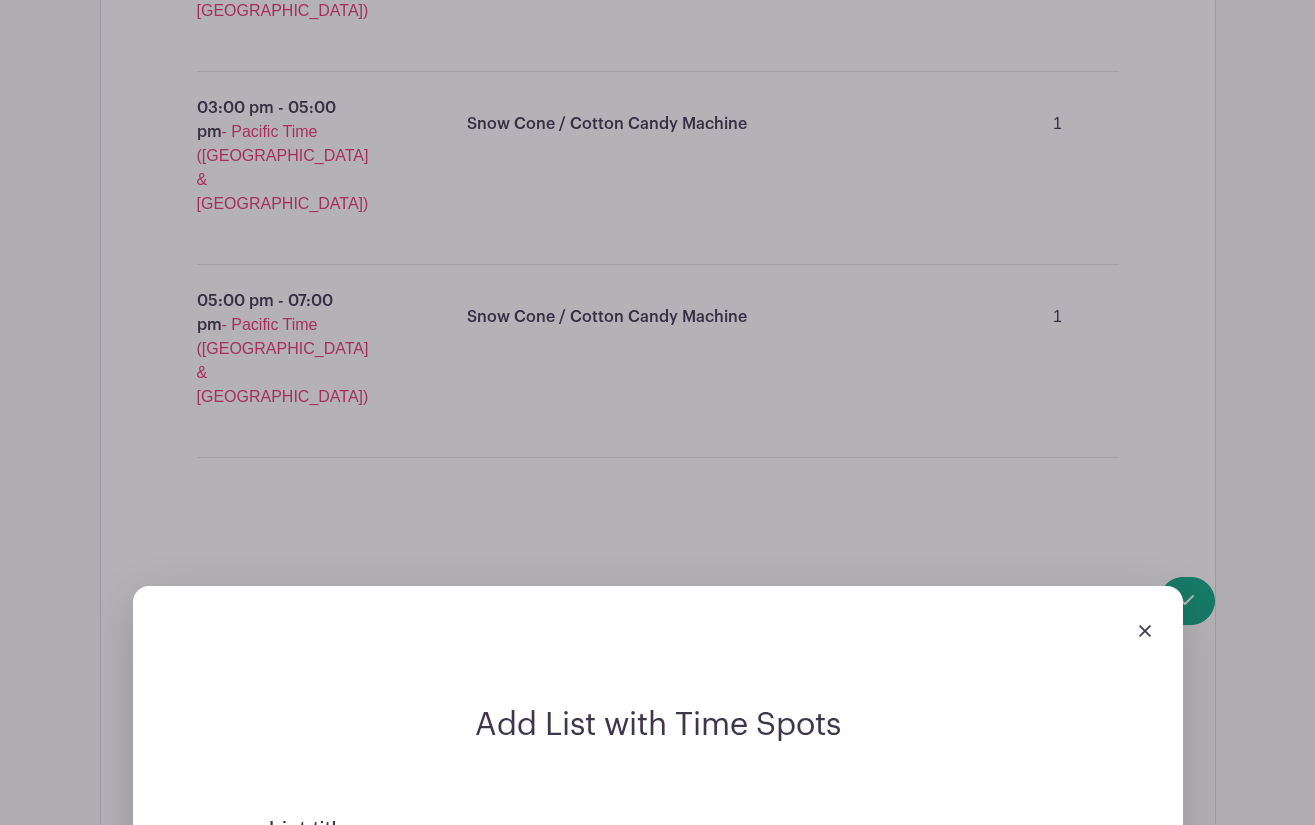 click at bounding box center [658, 630] 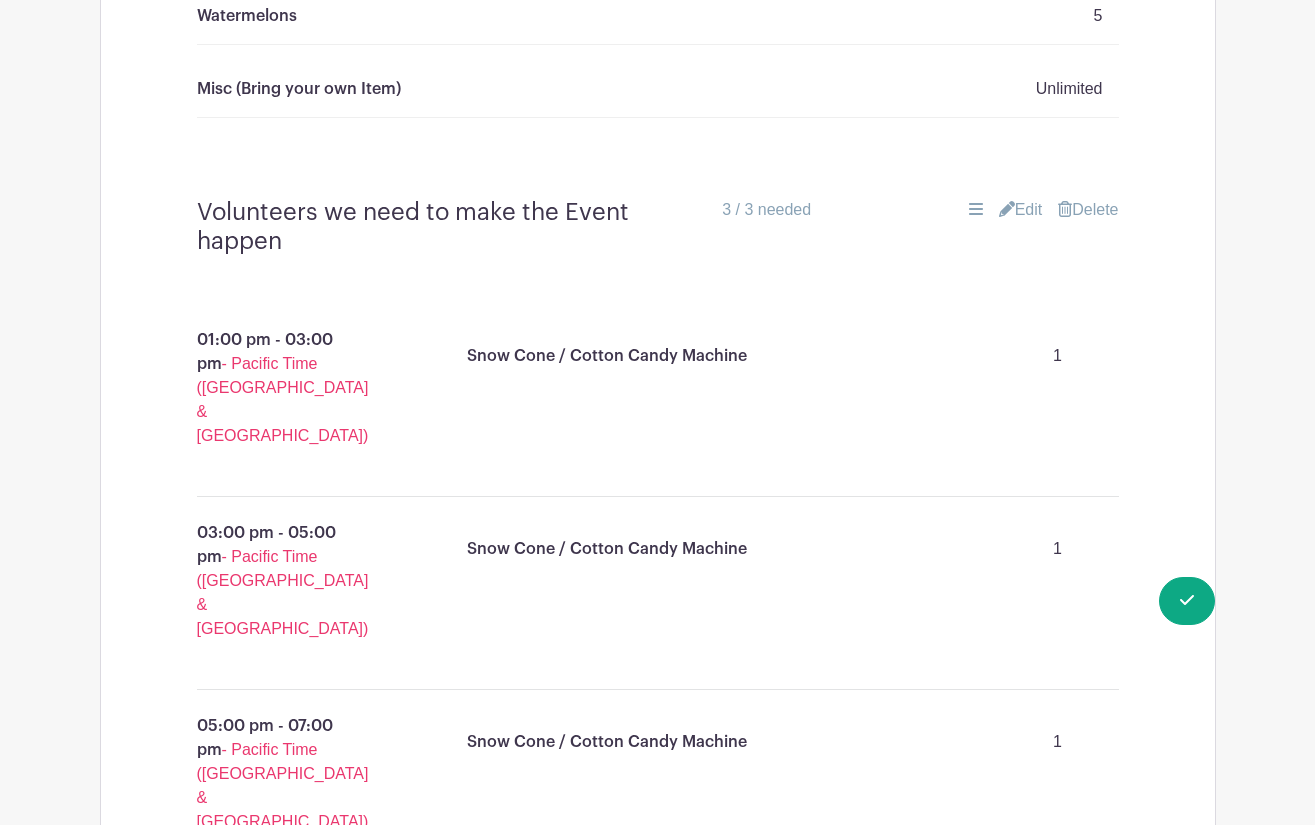 scroll, scrollTop: 2953, scrollLeft: 0, axis: vertical 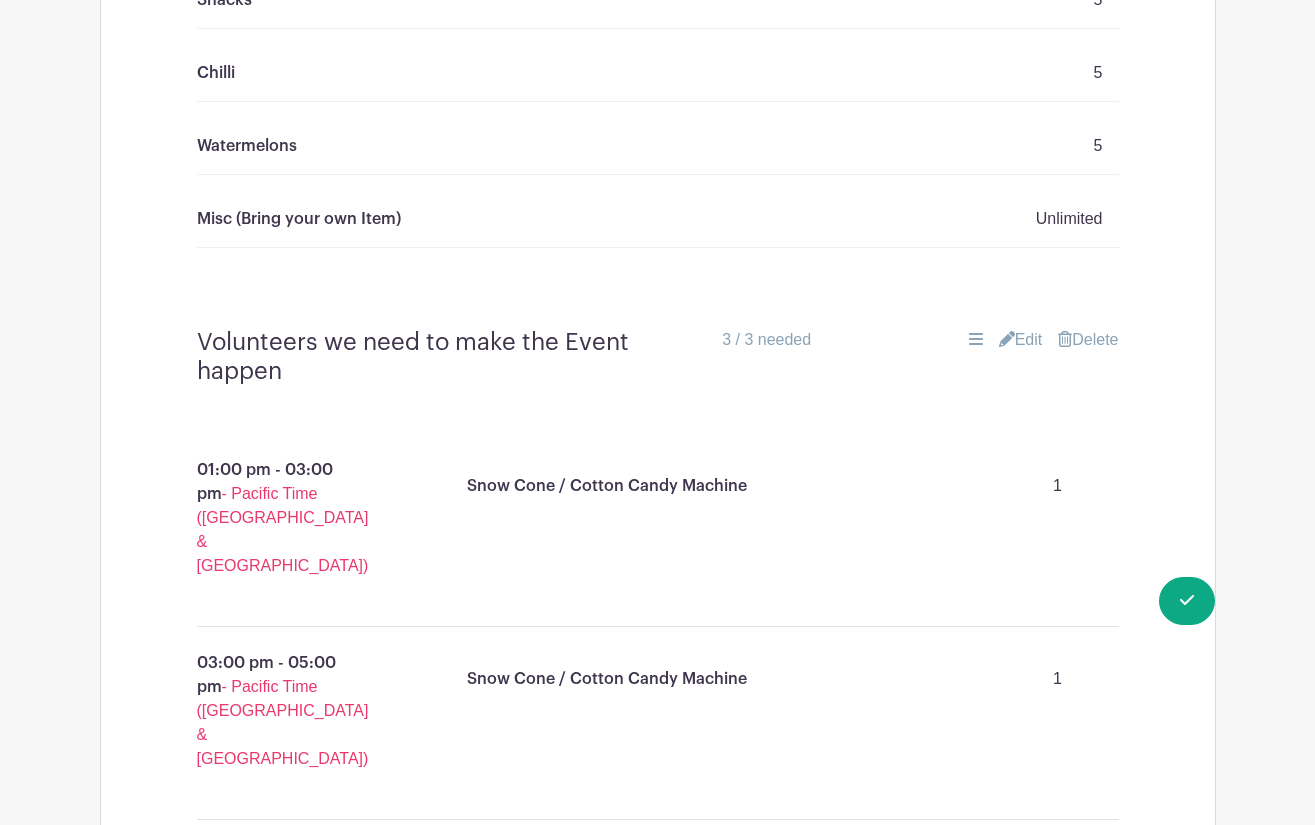 click on "Edit" at bounding box center (1021, 340) 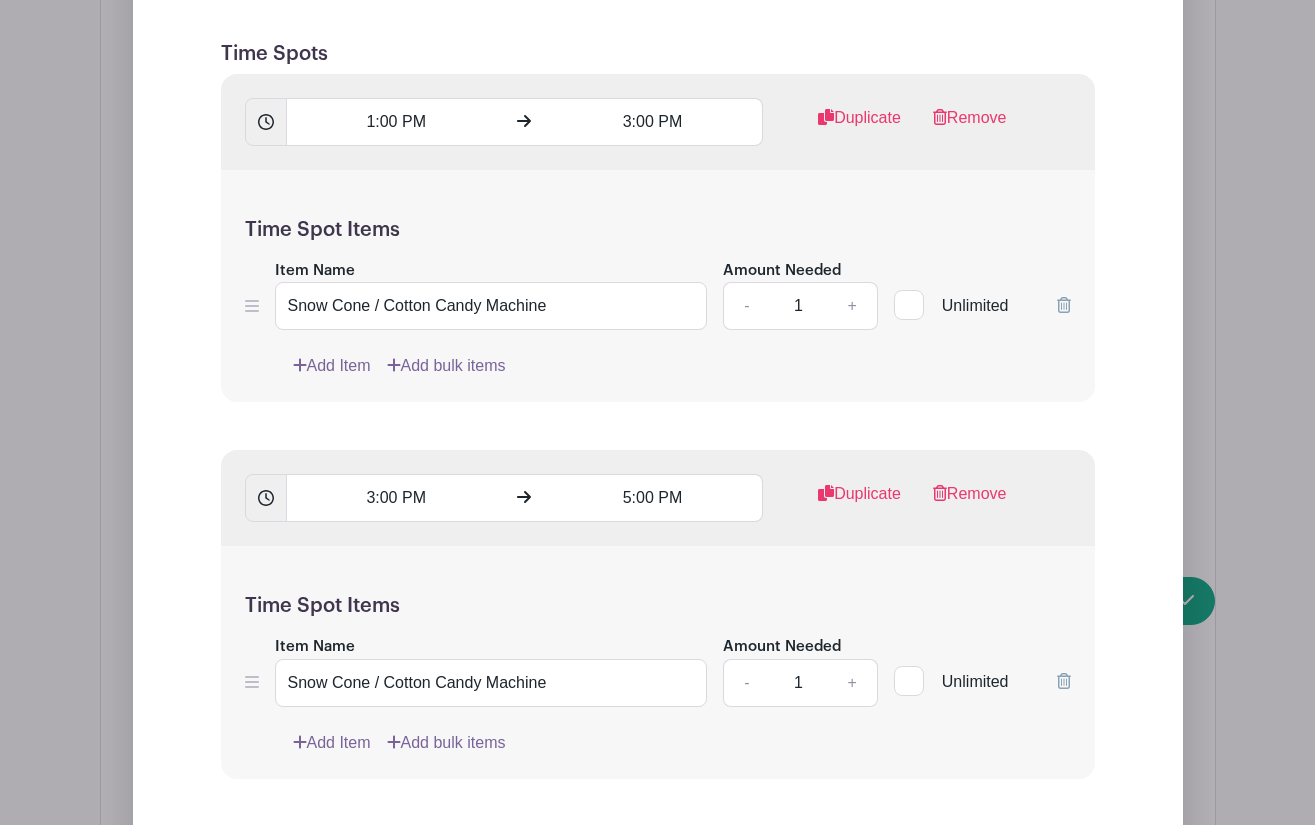 scroll, scrollTop: 3590, scrollLeft: 0, axis: vertical 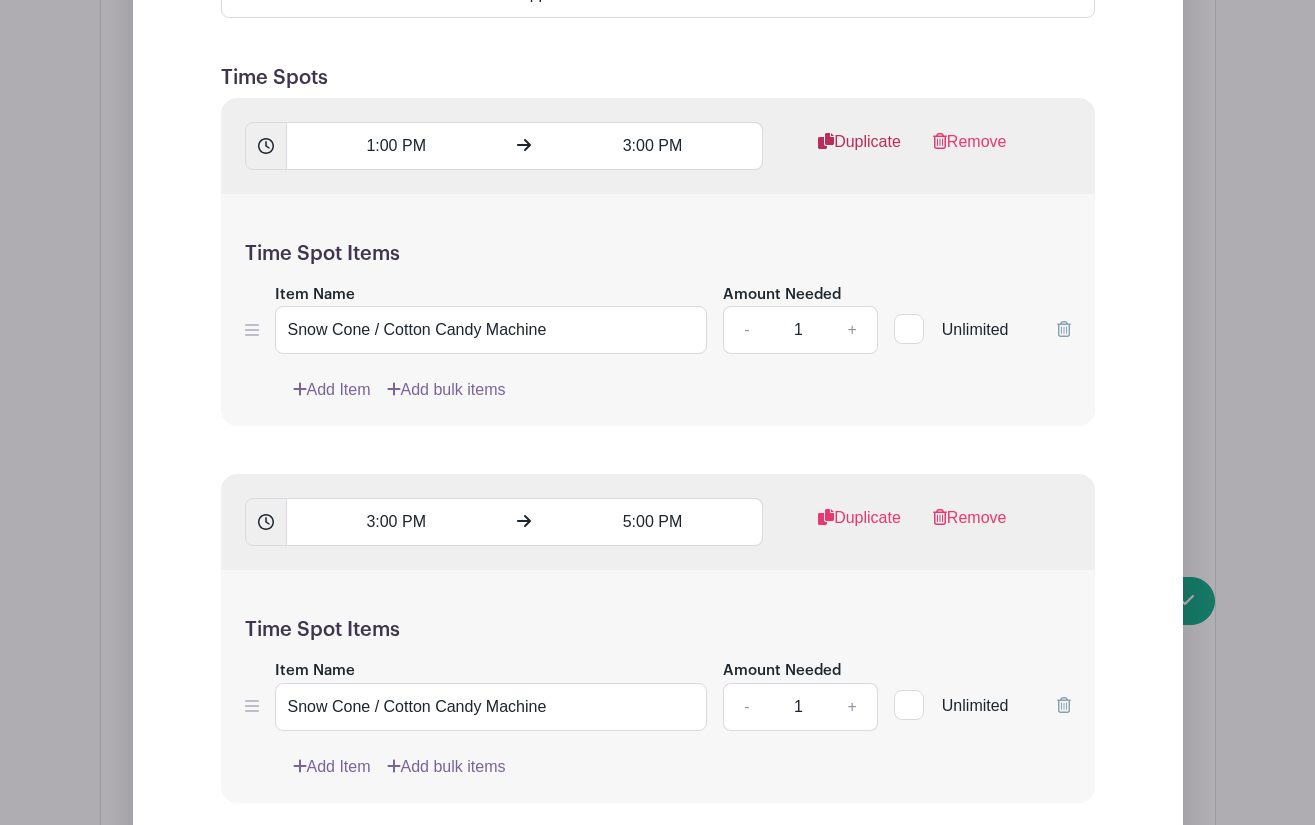 click on "Duplicate" at bounding box center [859, 150] 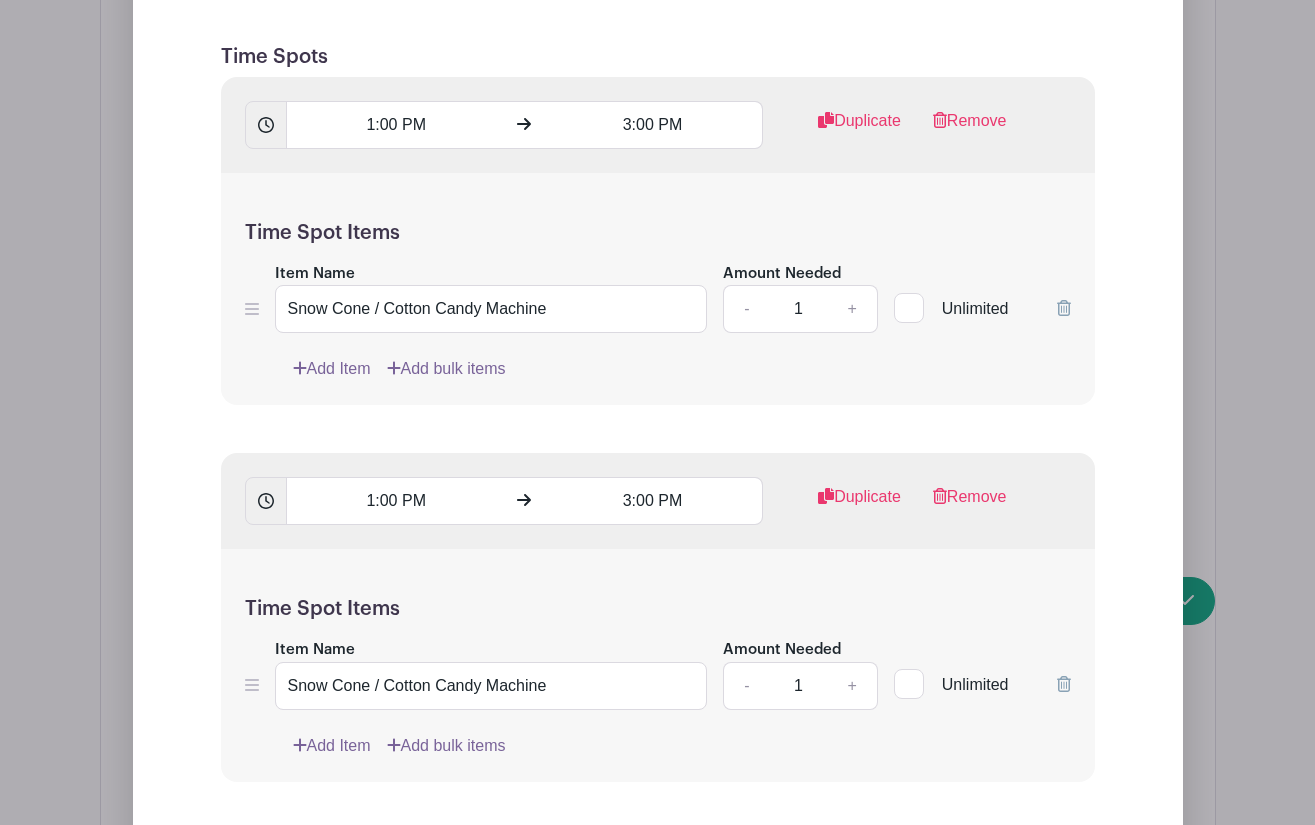scroll, scrollTop: 3581, scrollLeft: 0, axis: vertical 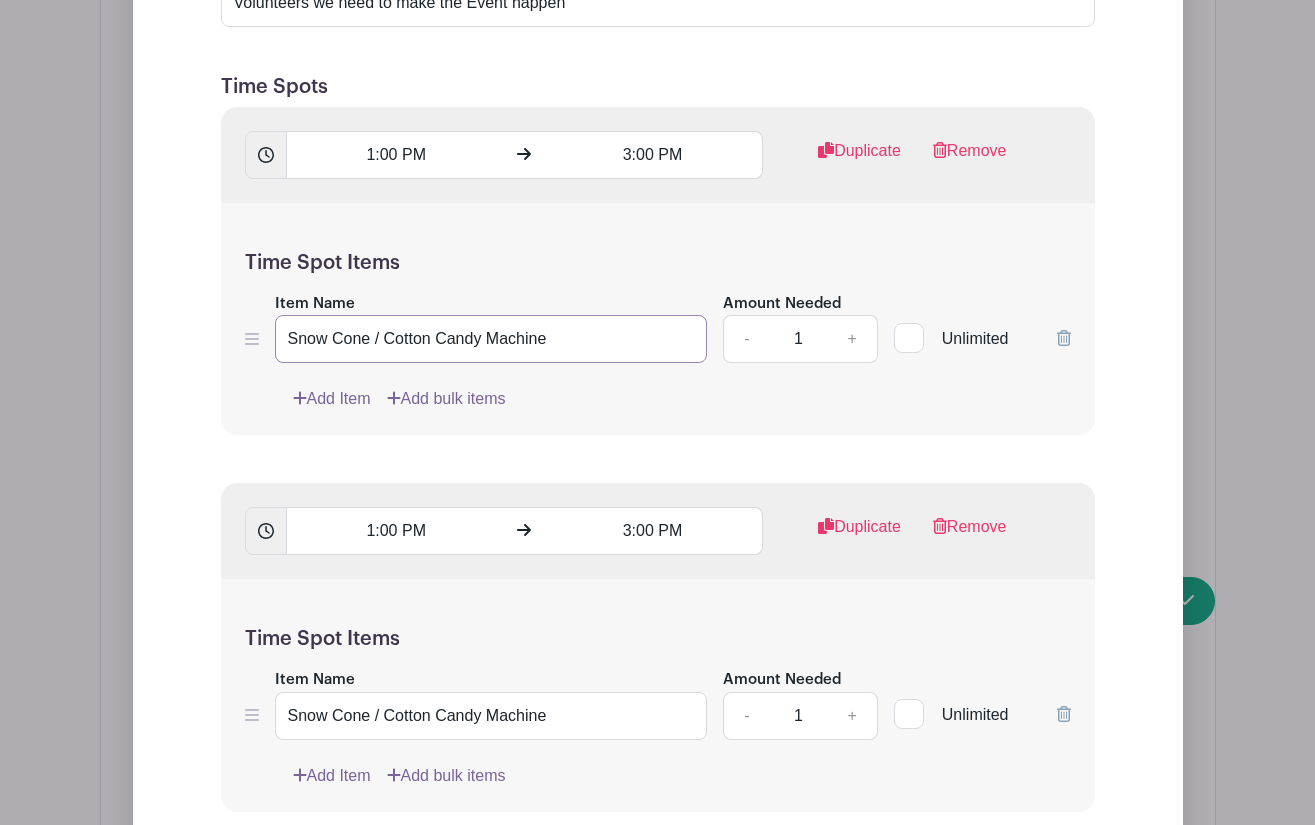 click on "Snow Cone / Cotton Candy Machine" at bounding box center [491, 339] 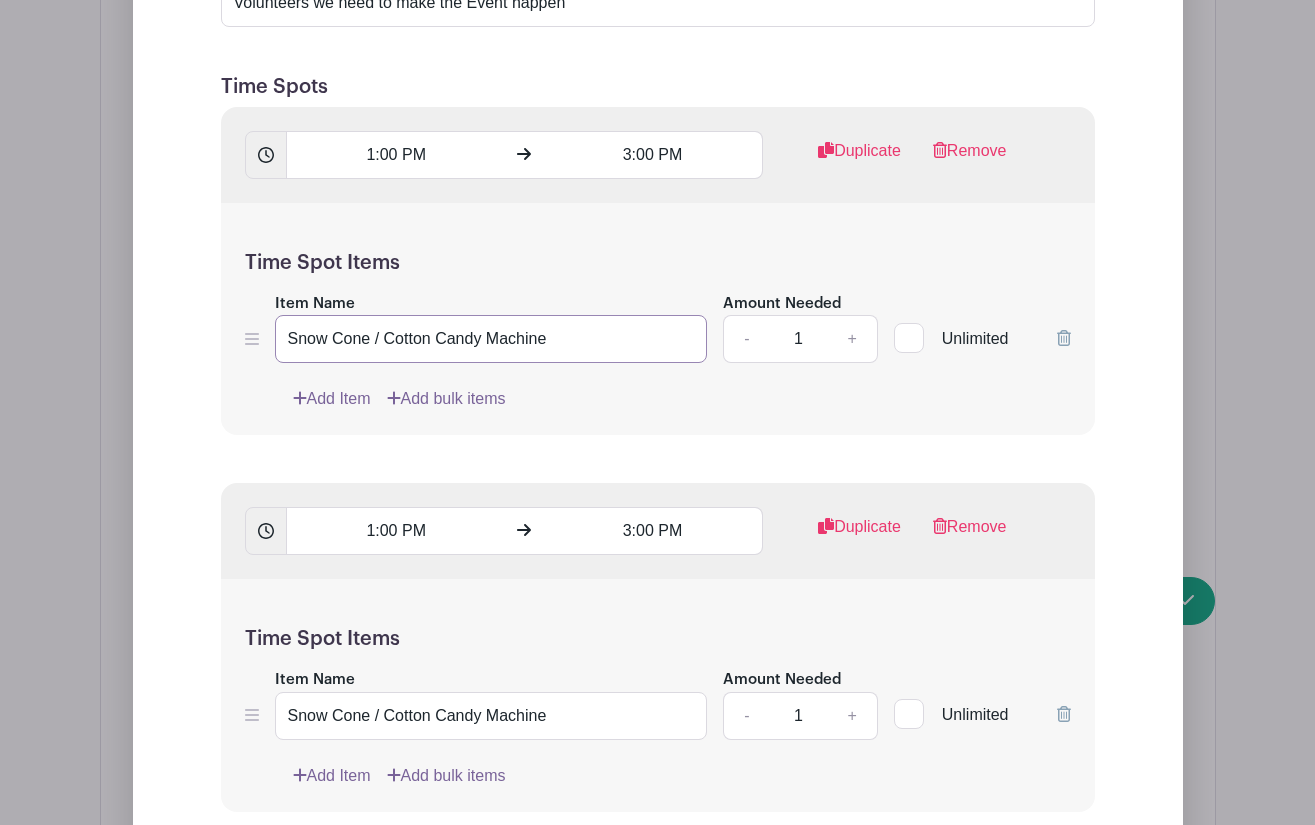 click on "Snow Cone / Cotton Candy Machine" at bounding box center (491, 339) 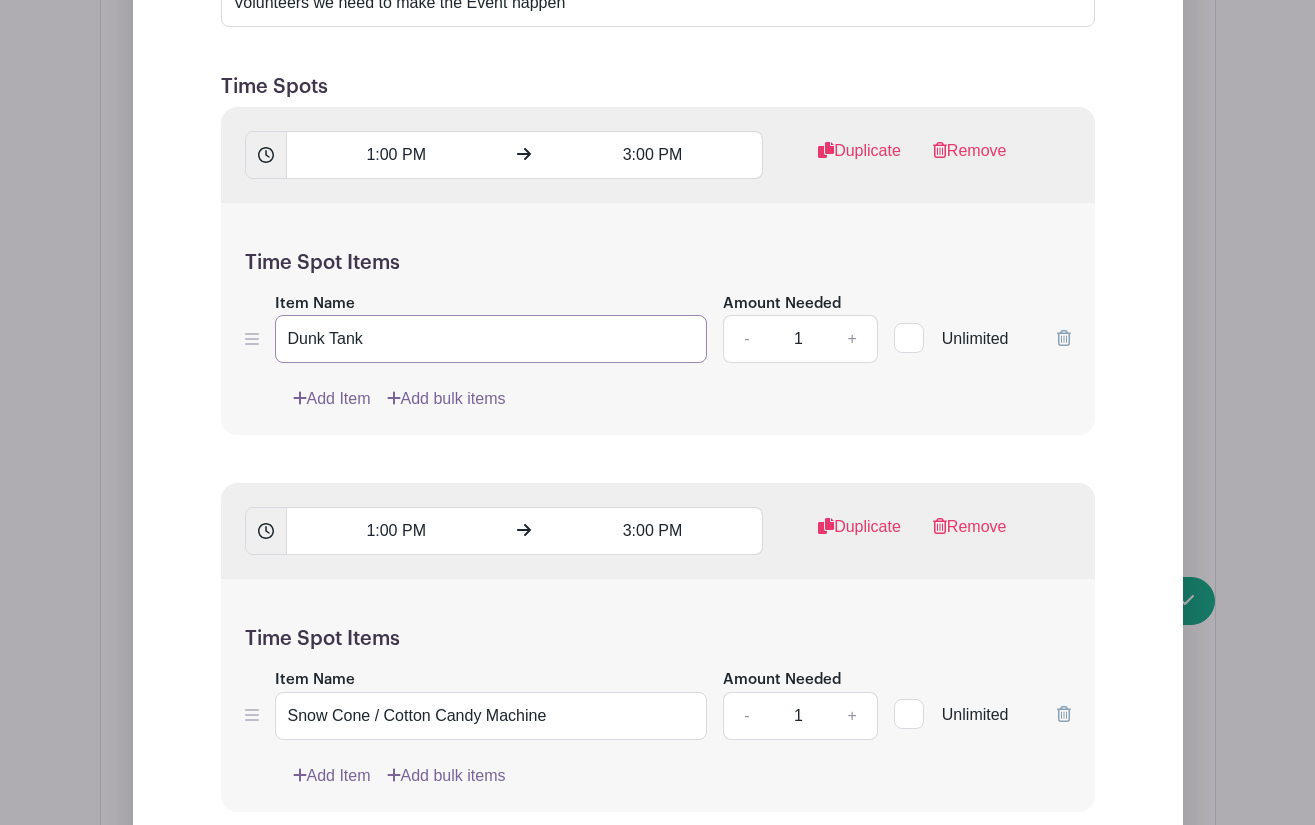type on "Dunk Tank" 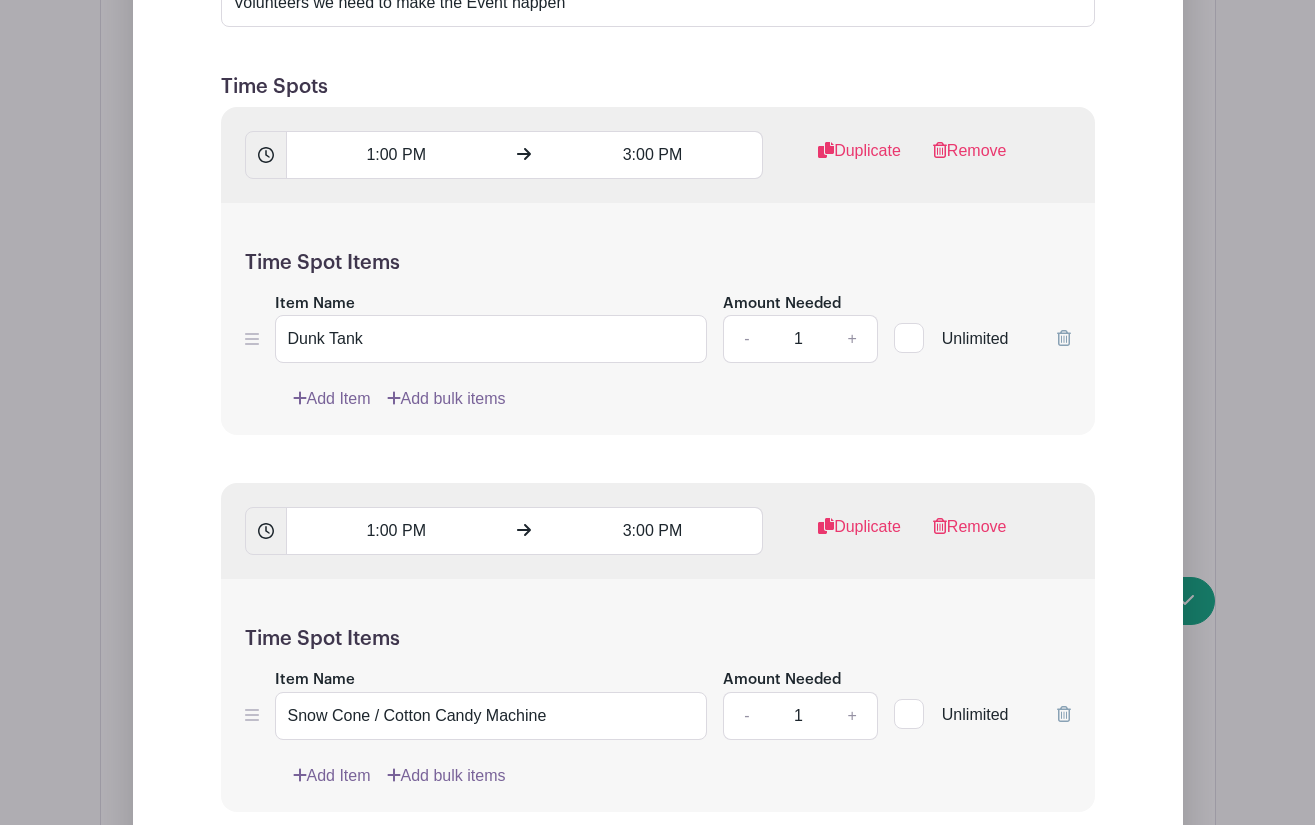 click on "Time Spot Items
Item Name
Dunk Tank
Amount Needed
-
1
+
Unlimited
Add Item
Add bulk items" at bounding box center (658, 319) 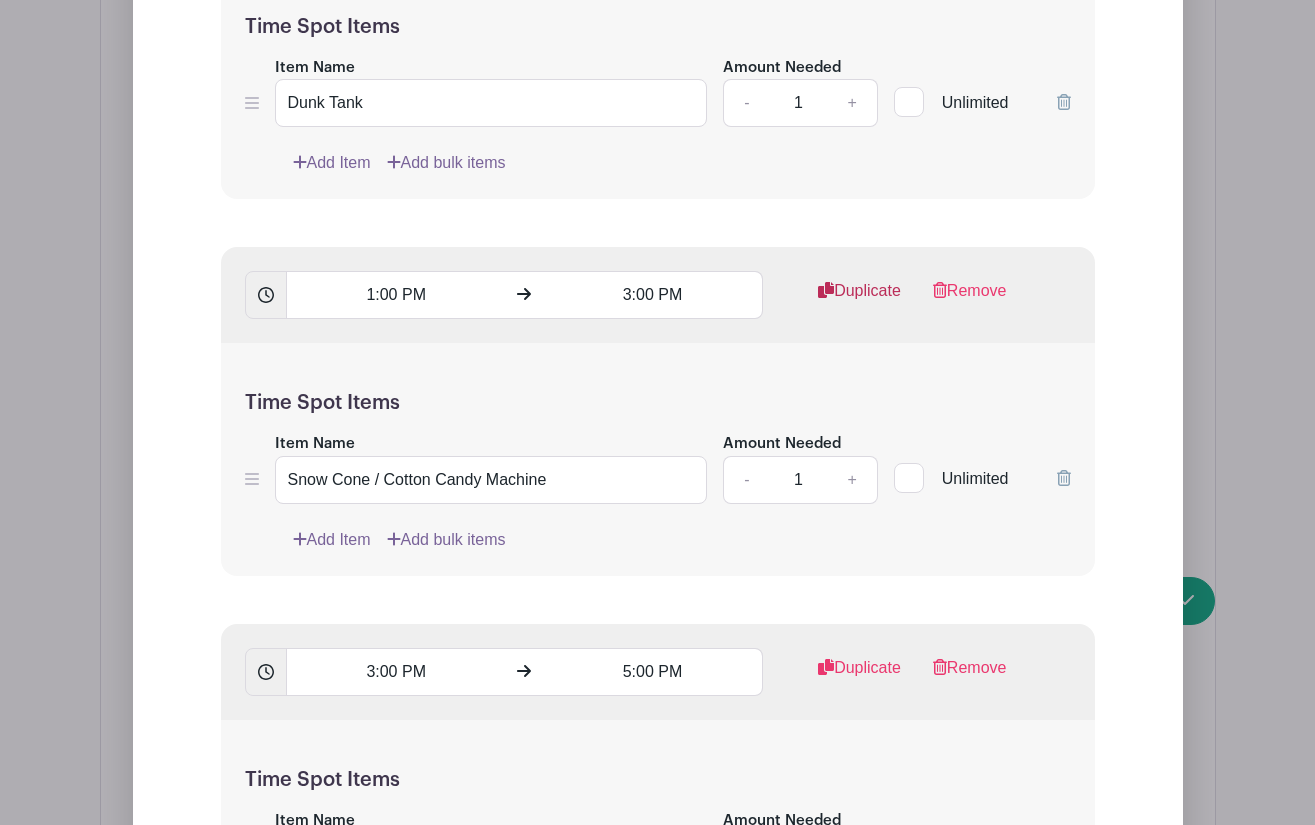 scroll, scrollTop: 3949, scrollLeft: 0, axis: vertical 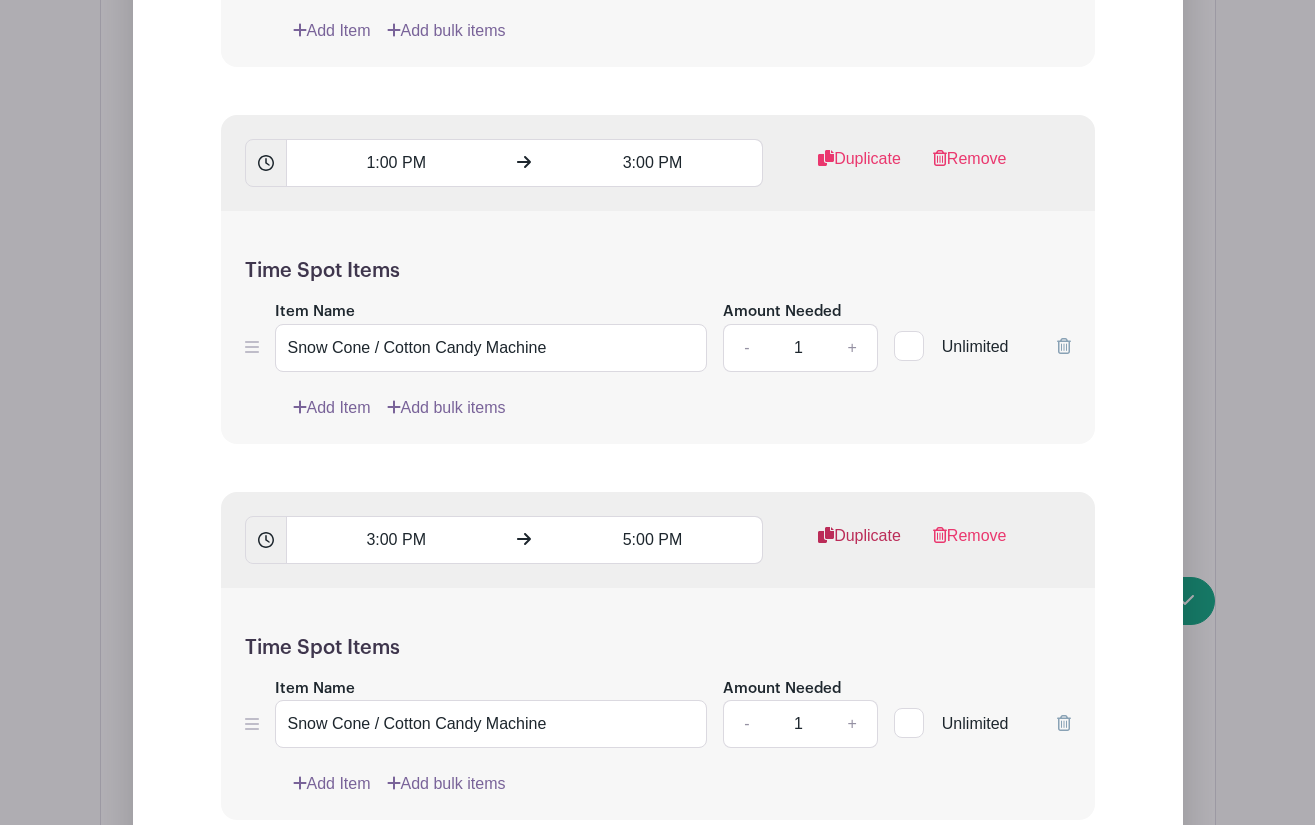 click on "Duplicate" at bounding box center [859, 544] 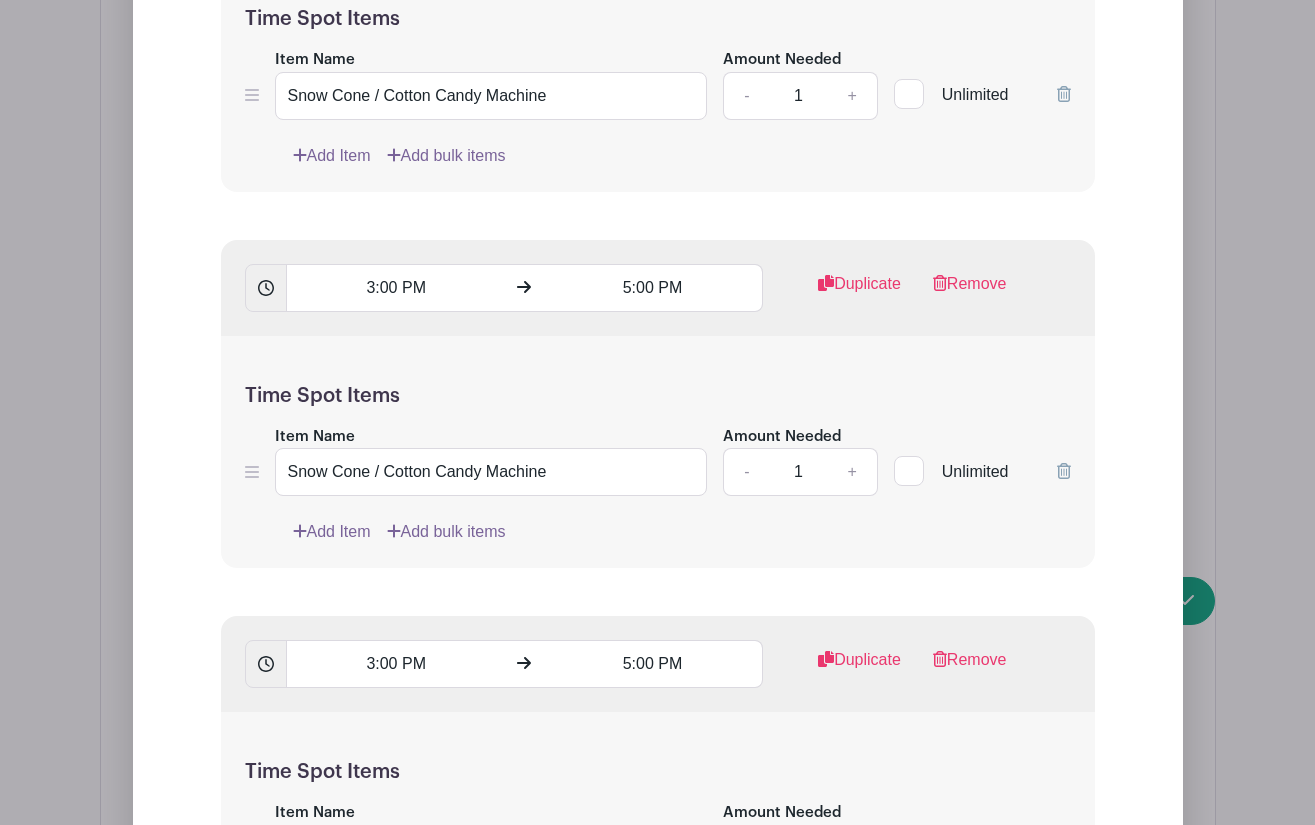 scroll, scrollTop: 4235, scrollLeft: 0, axis: vertical 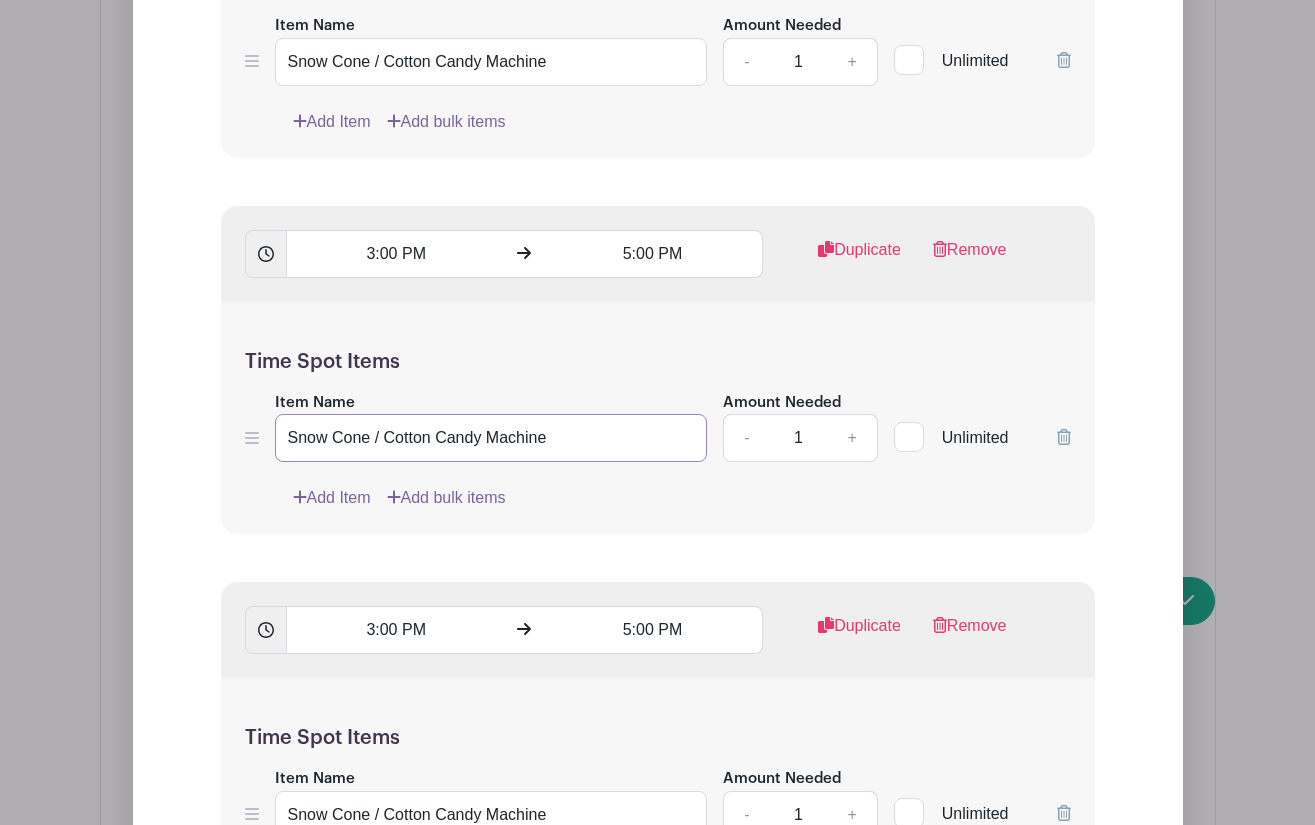 click on "Snow Cone / Cotton Candy Machine" at bounding box center [491, 438] 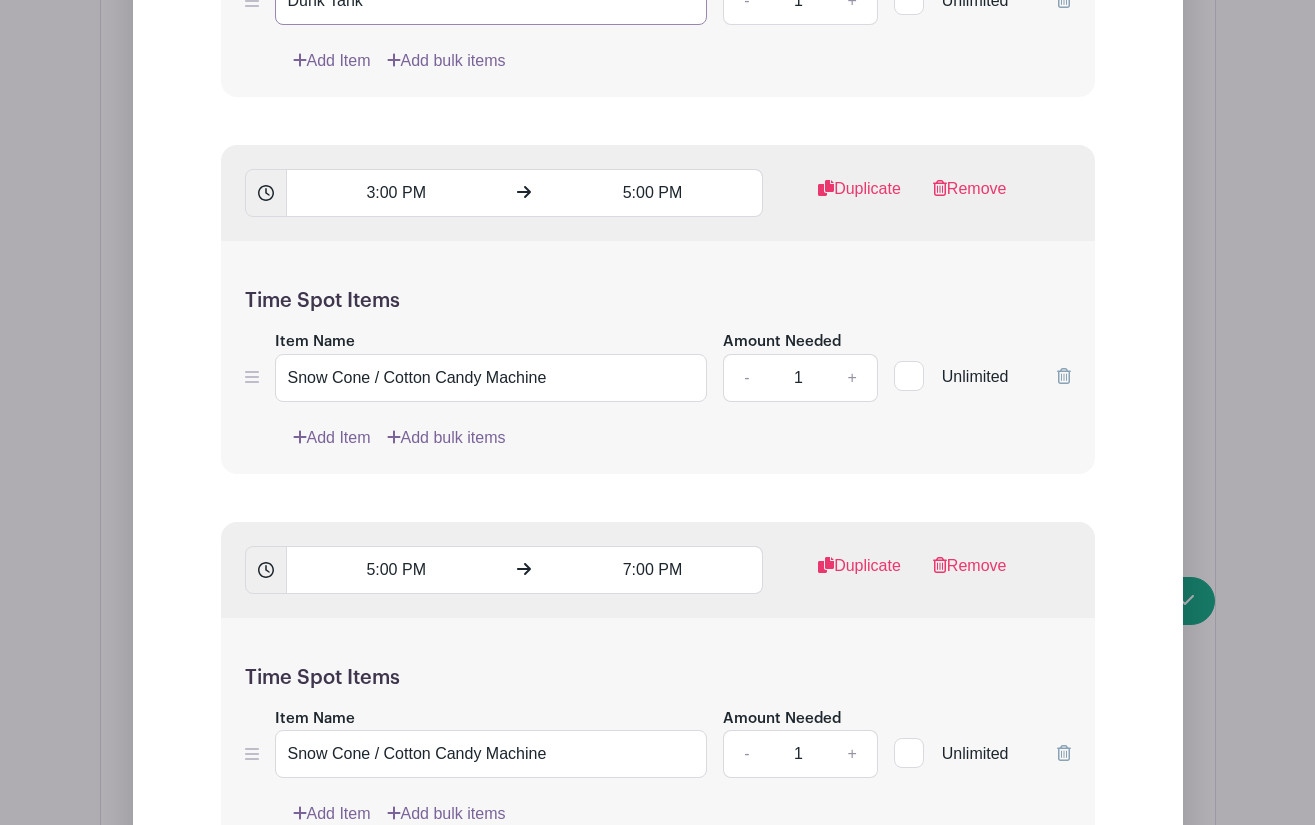 scroll, scrollTop: 4678, scrollLeft: 0, axis: vertical 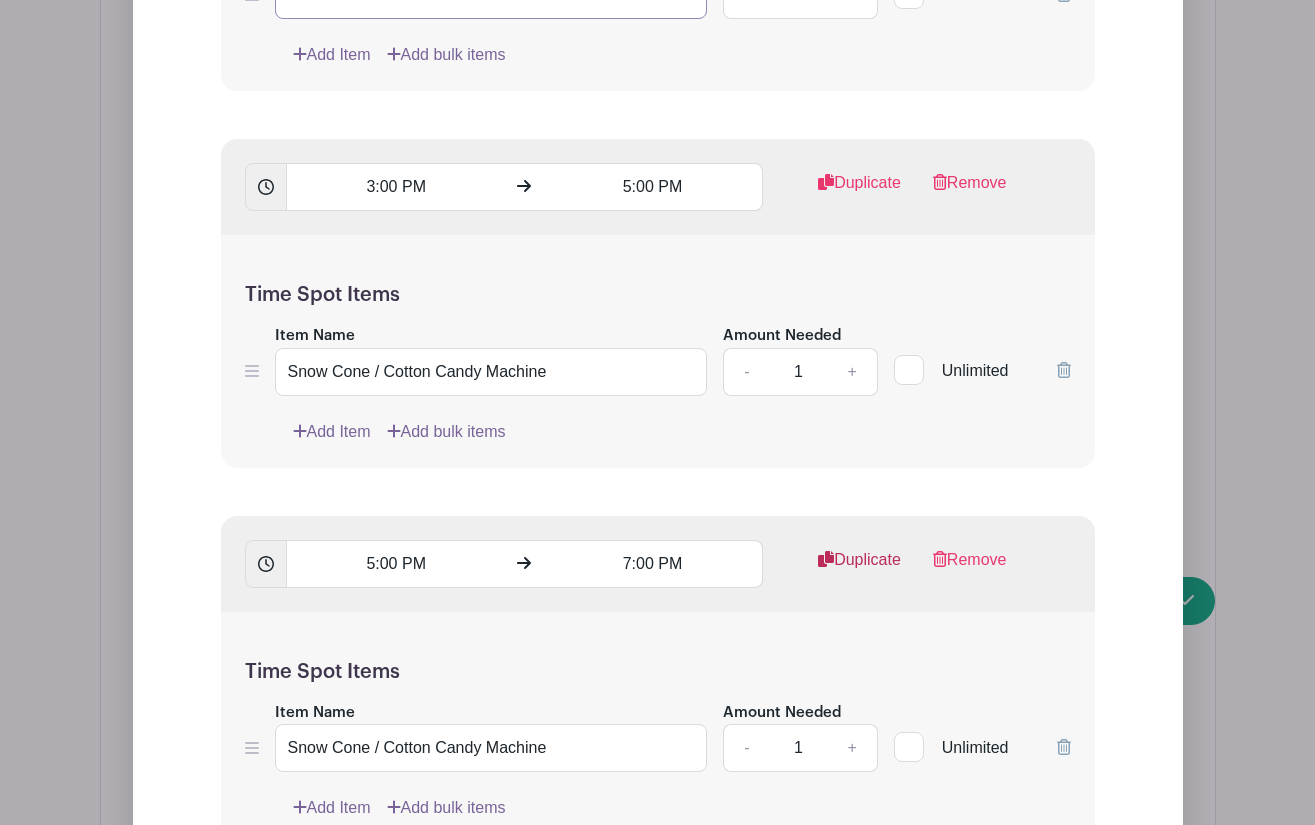 type on "Dunk Tank" 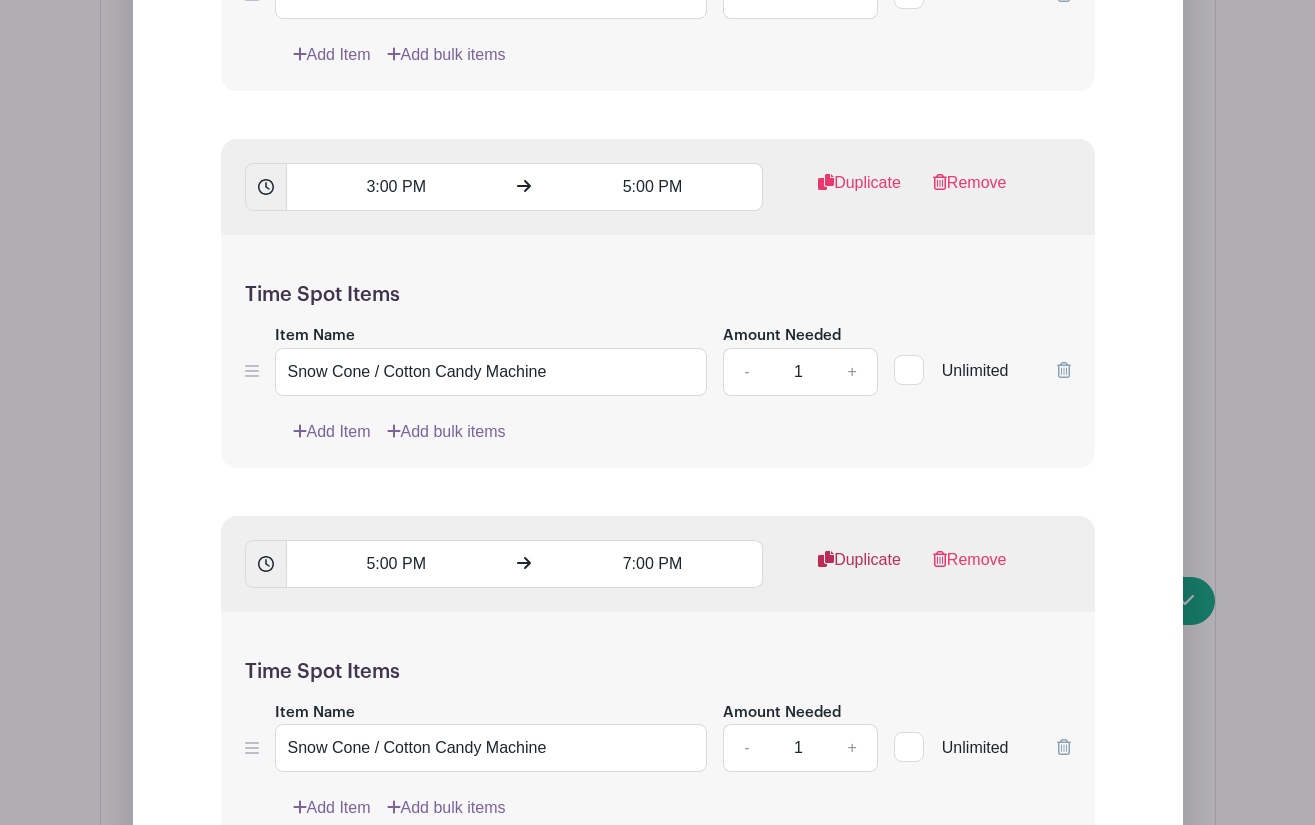 click on "Duplicate" at bounding box center (859, 568) 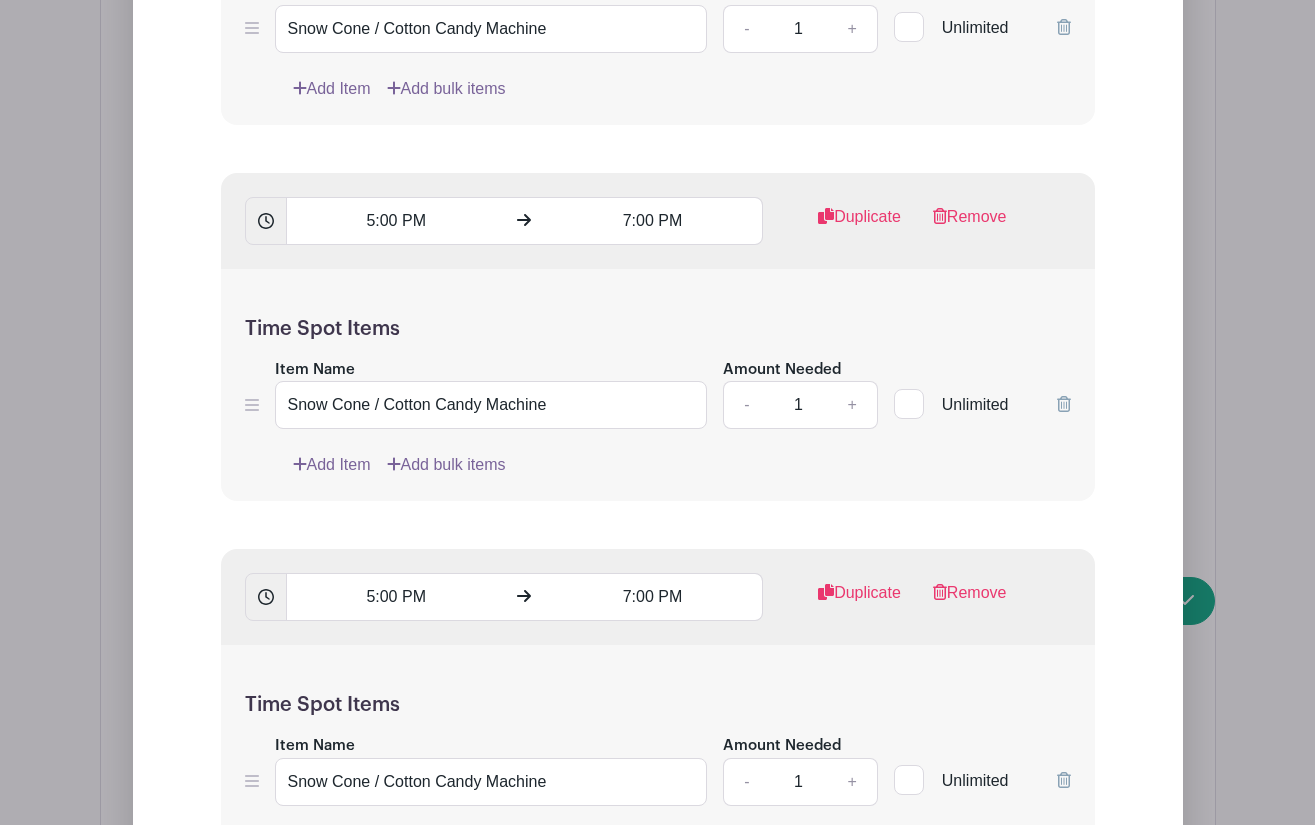 scroll, scrollTop: 5037, scrollLeft: 0, axis: vertical 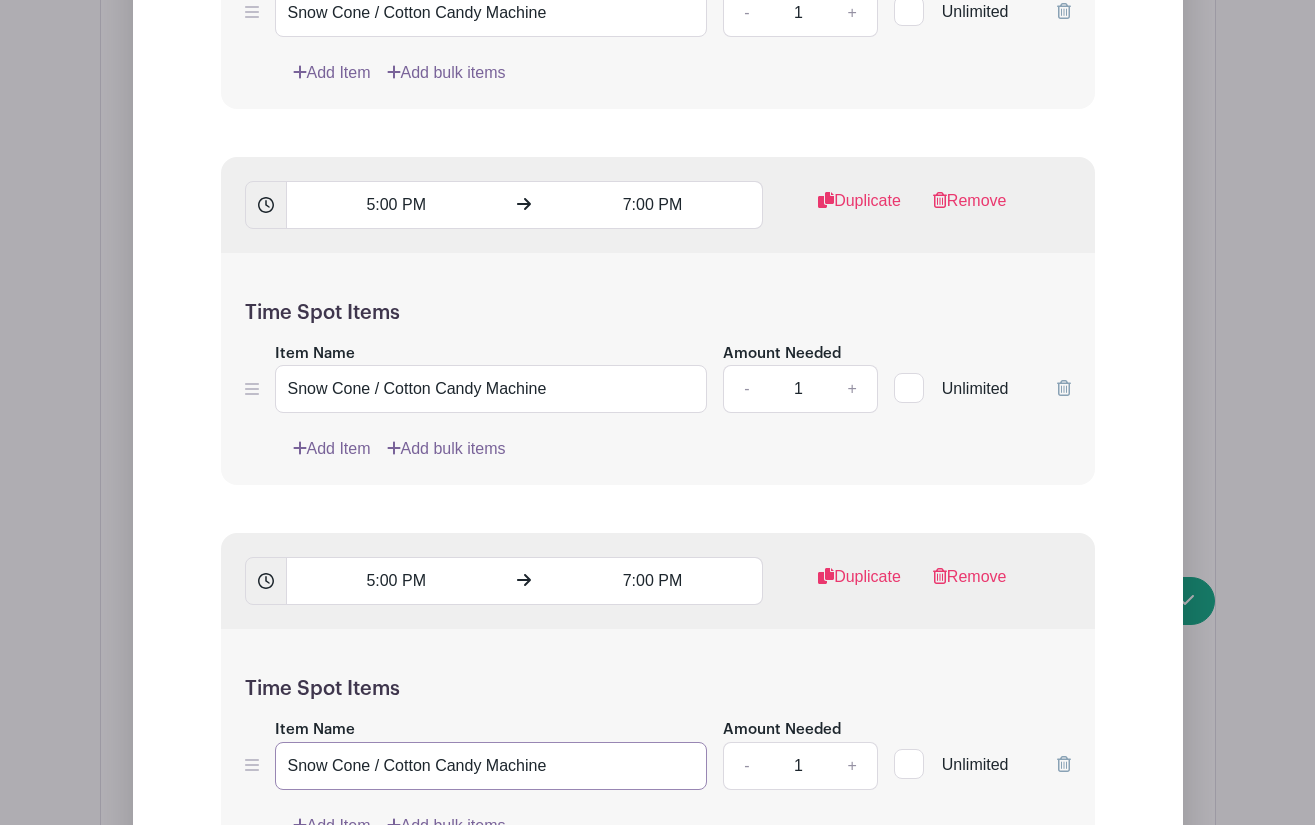 click on "Snow Cone / Cotton Candy Machine" at bounding box center (491, 766) 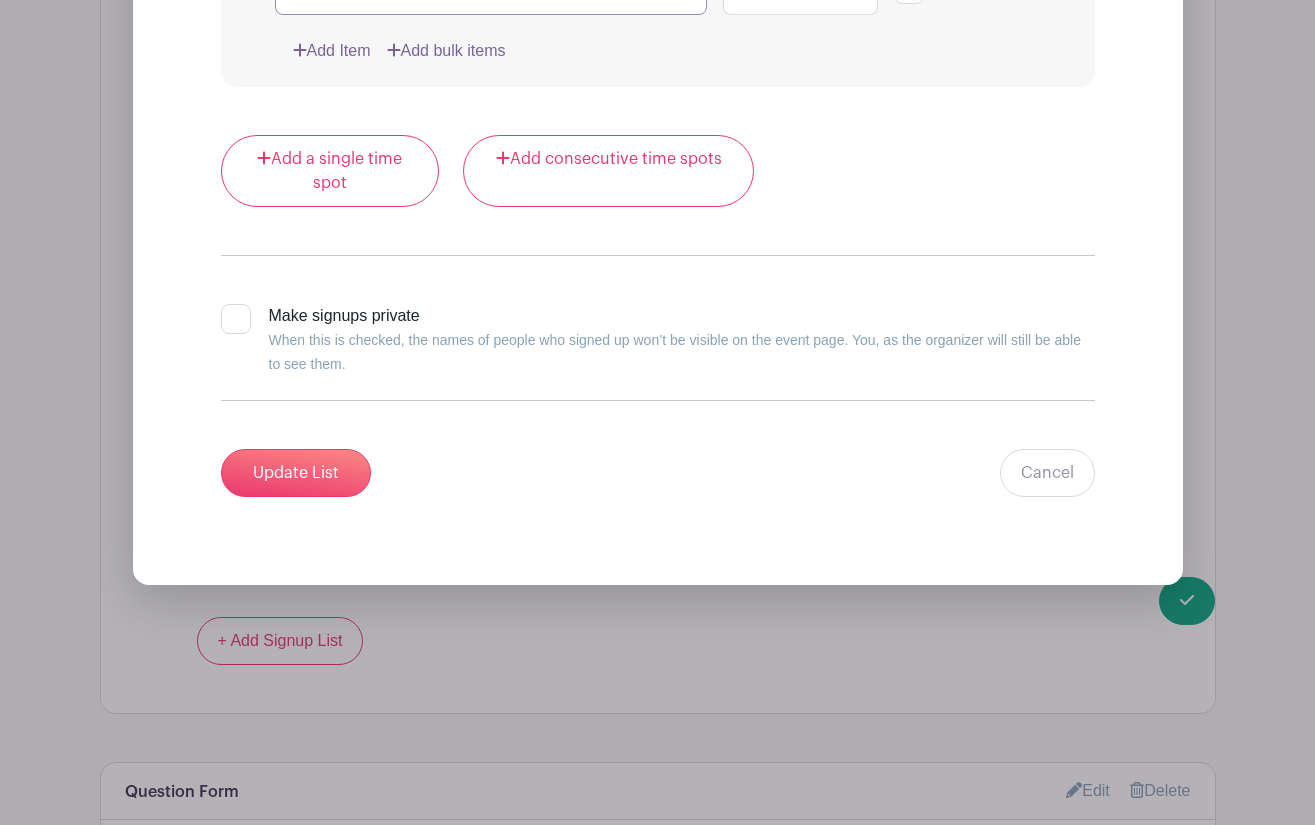 scroll, scrollTop: 5828, scrollLeft: 0, axis: vertical 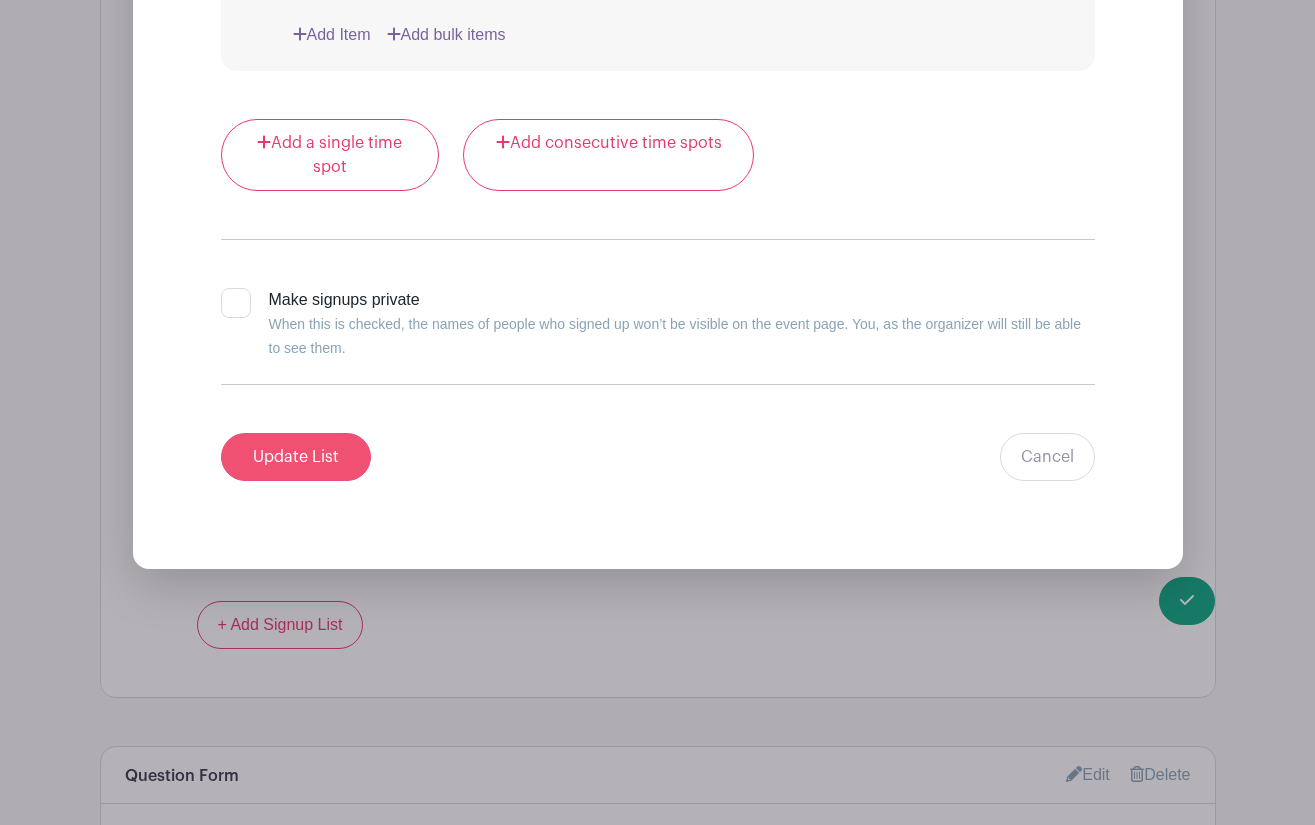 type on "Dunk Tank" 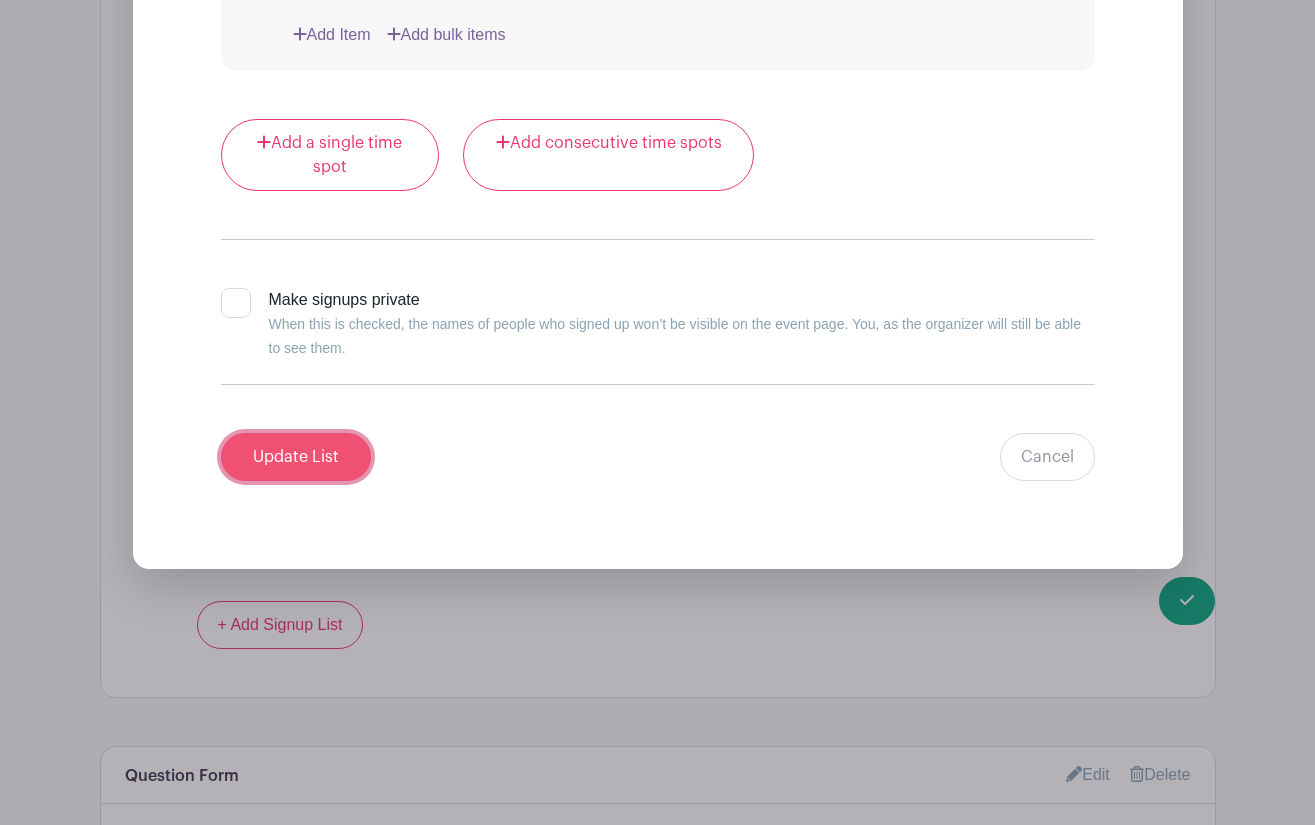 click on "Update List" at bounding box center [296, 457] 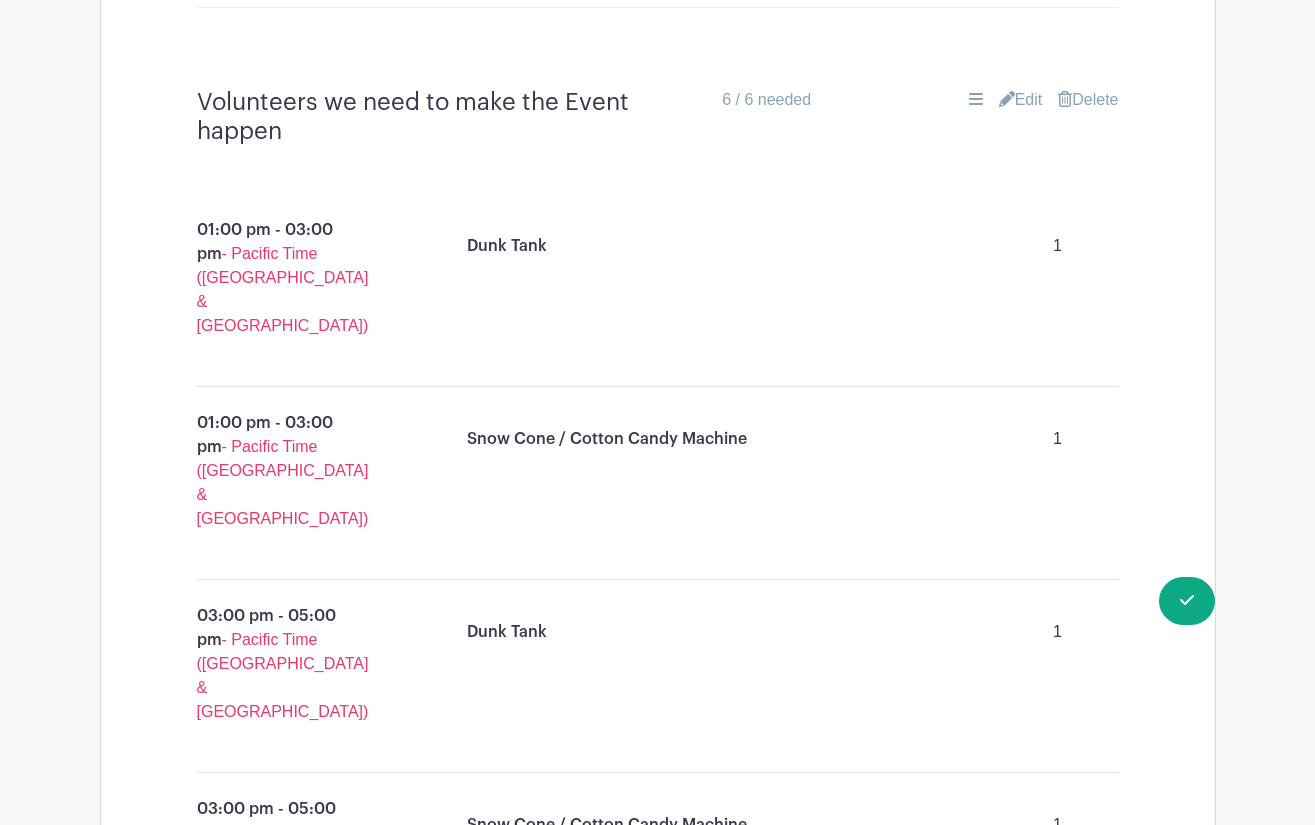 scroll, scrollTop: 3035, scrollLeft: 0, axis: vertical 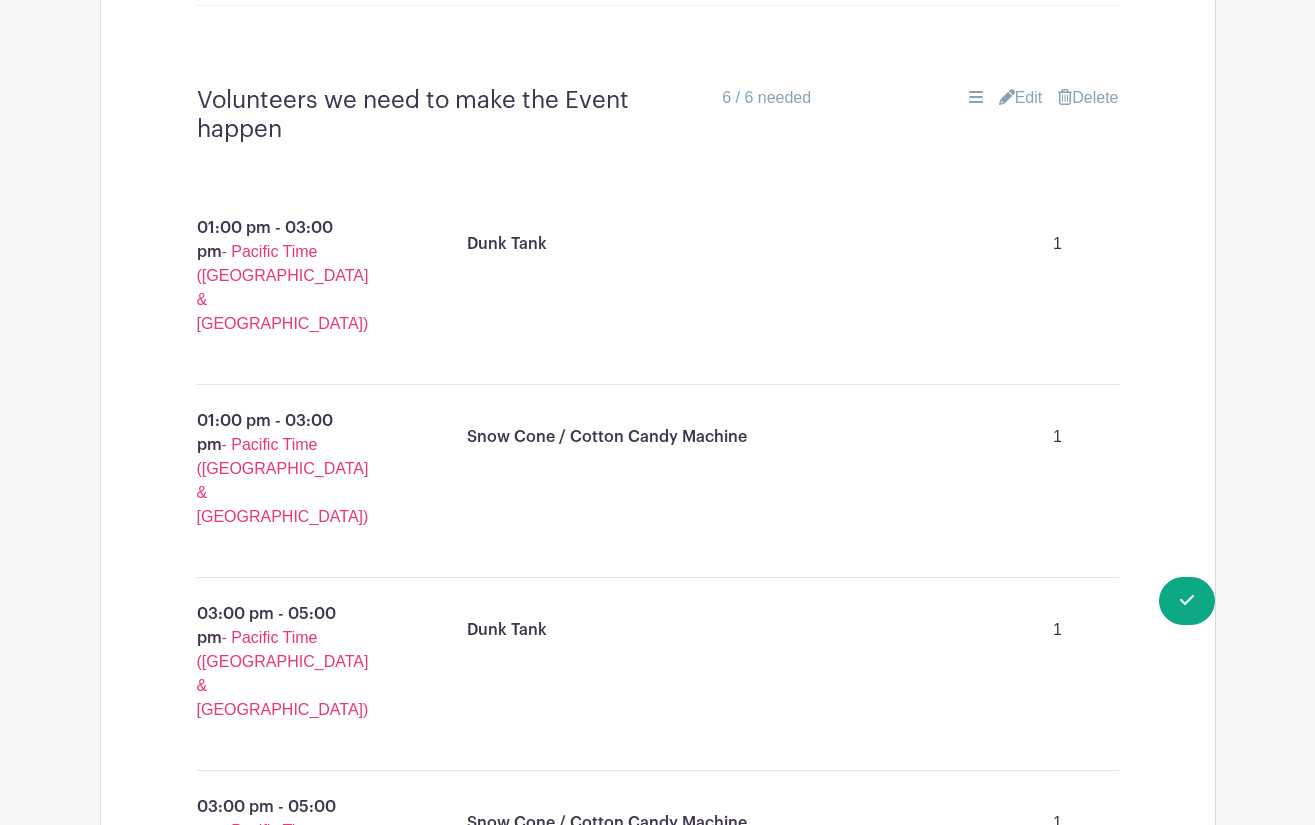 click on "Edit" at bounding box center (1021, 98) 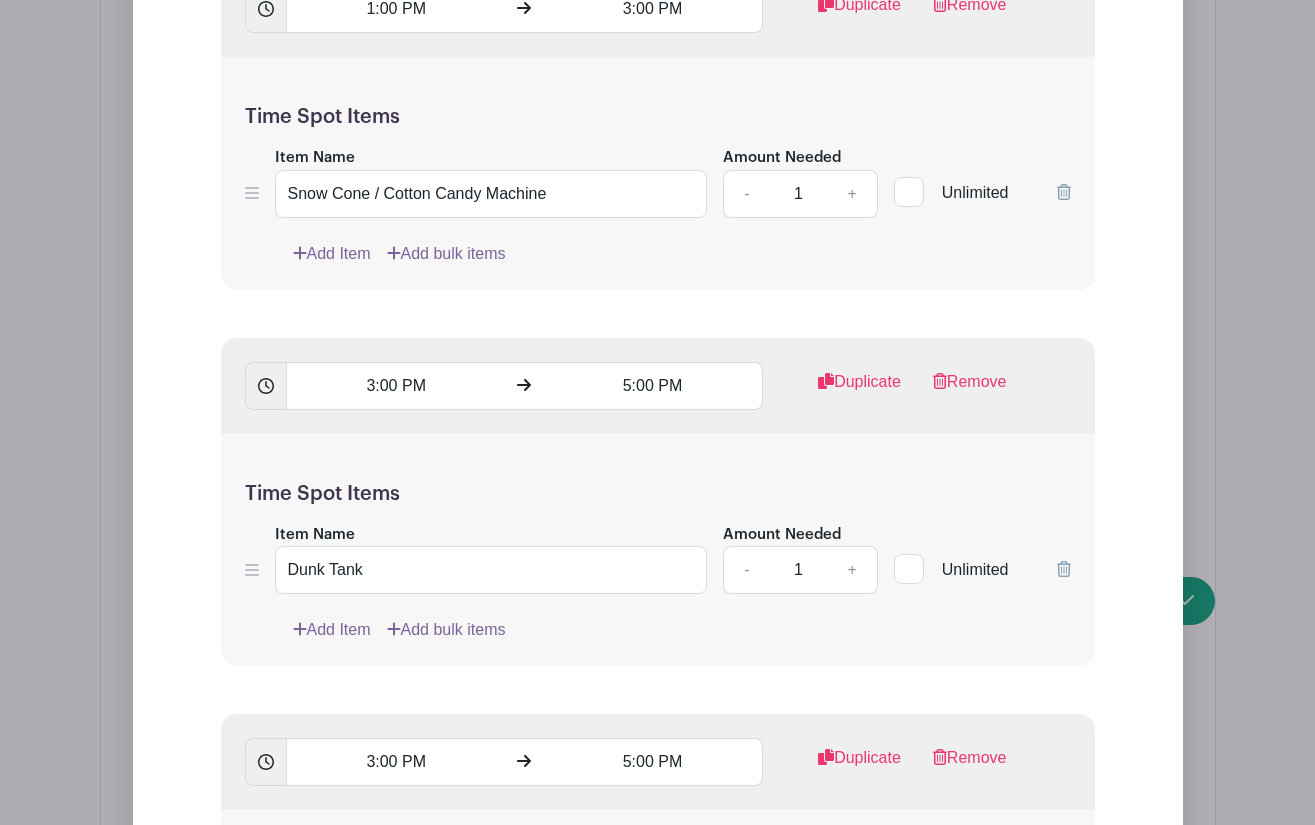 scroll, scrollTop: 3963, scrollLeft: 0, axis: vertical 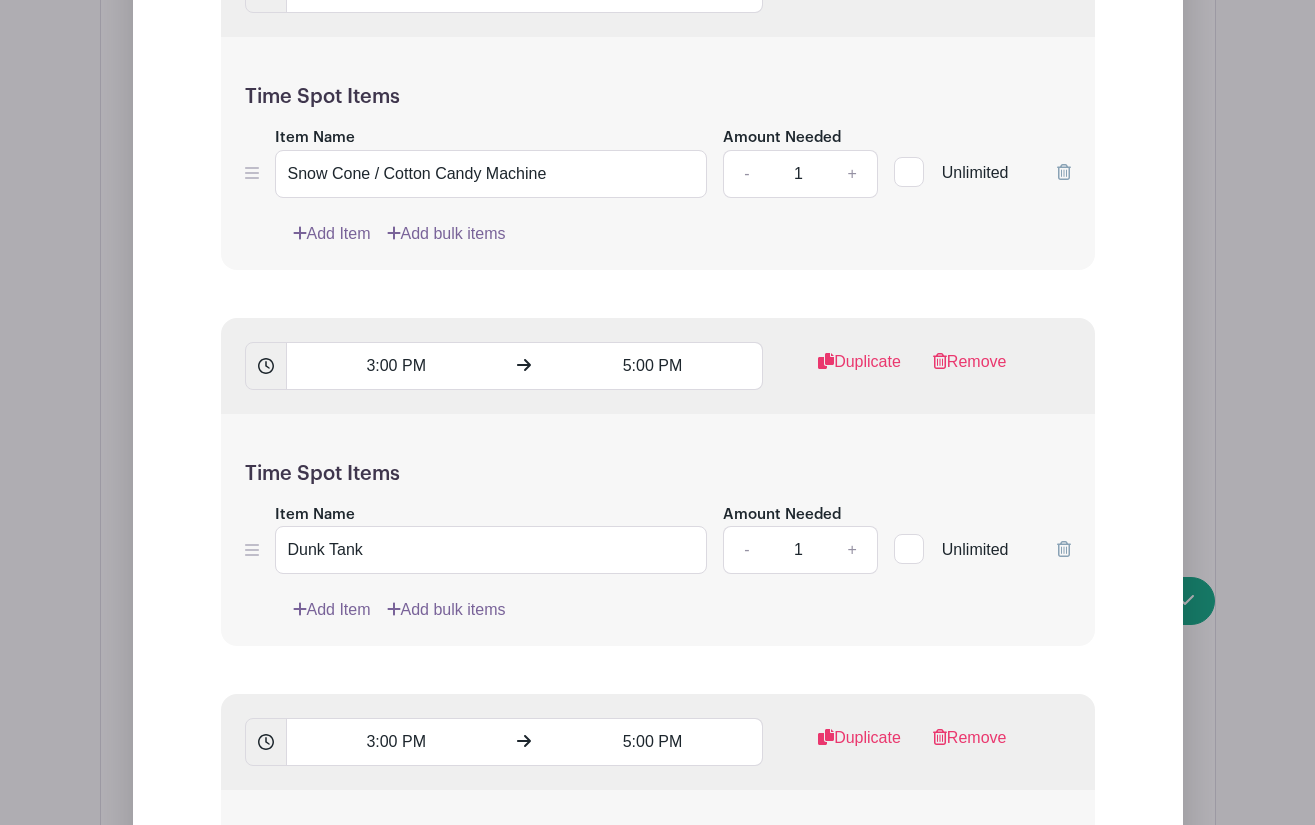 type 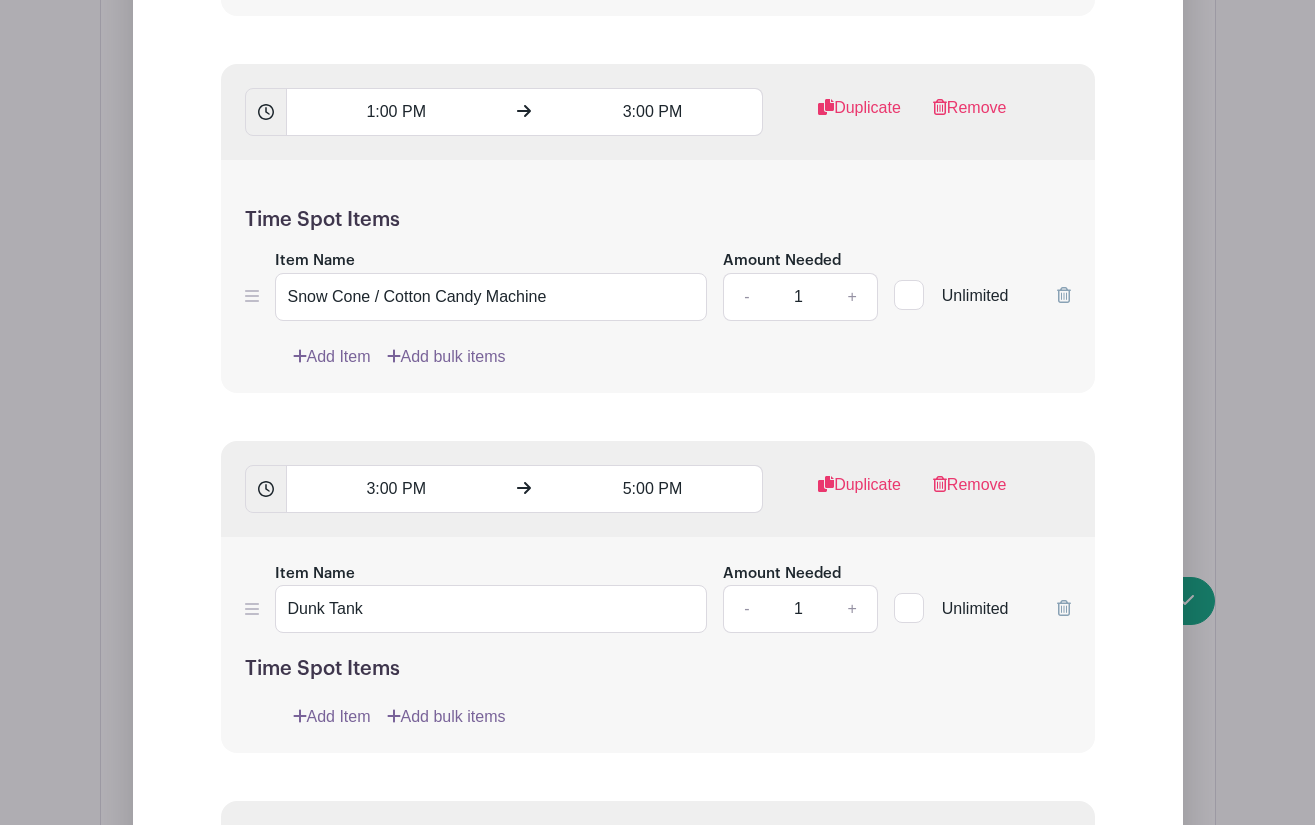 scroll, scrollTop: 3843, scrollLeft: 0, axis: vertical 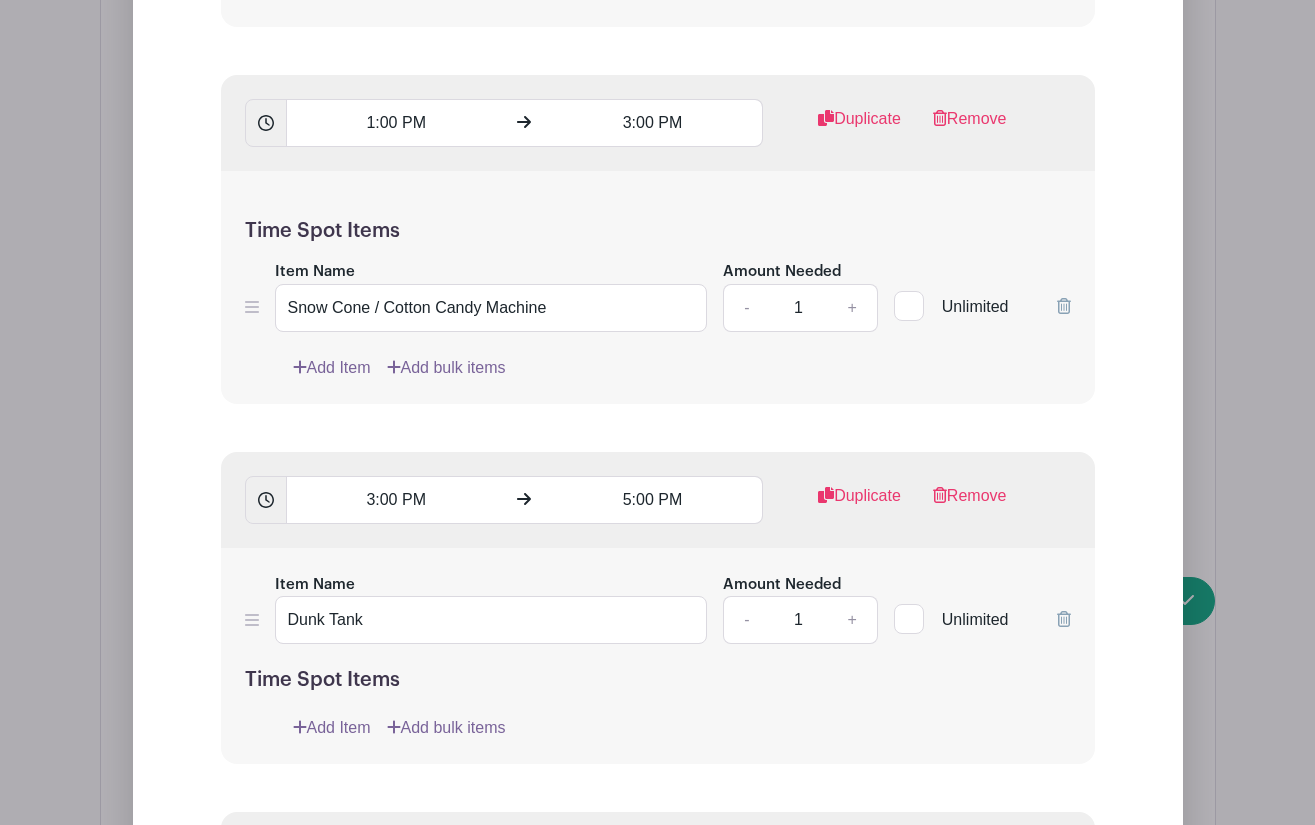 click 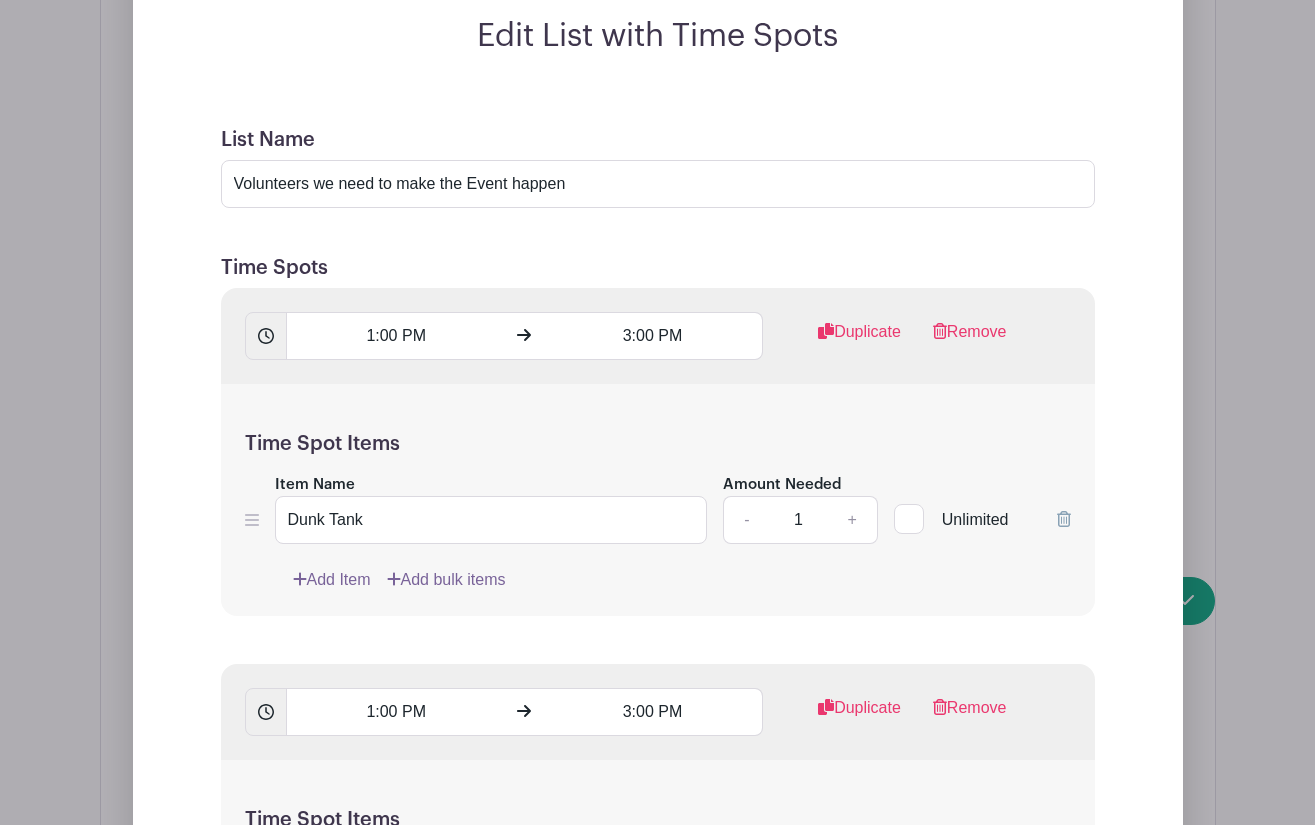 scroll, scrollTop: 3238, scrollLeft: 0, axis: vertical 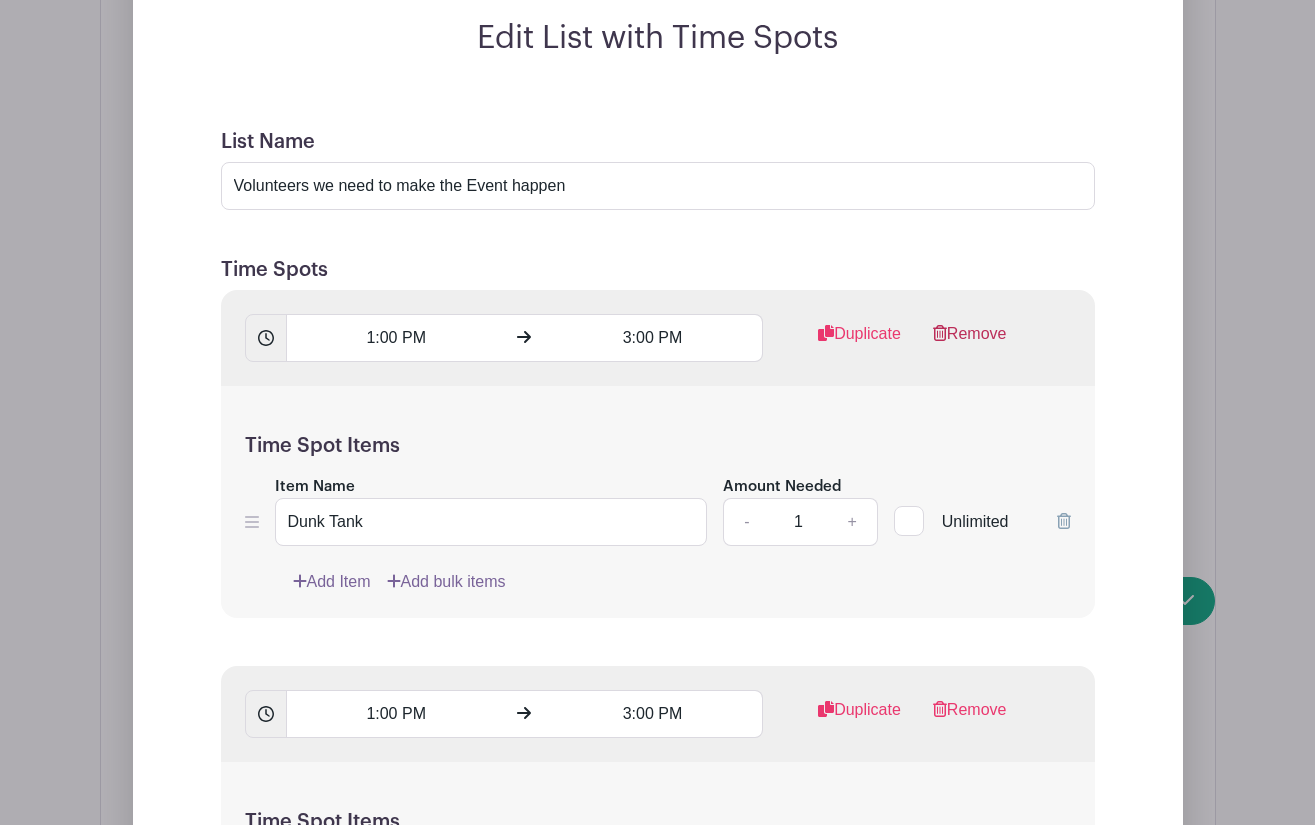 click on "Remove" at bounding box center [970, 342] 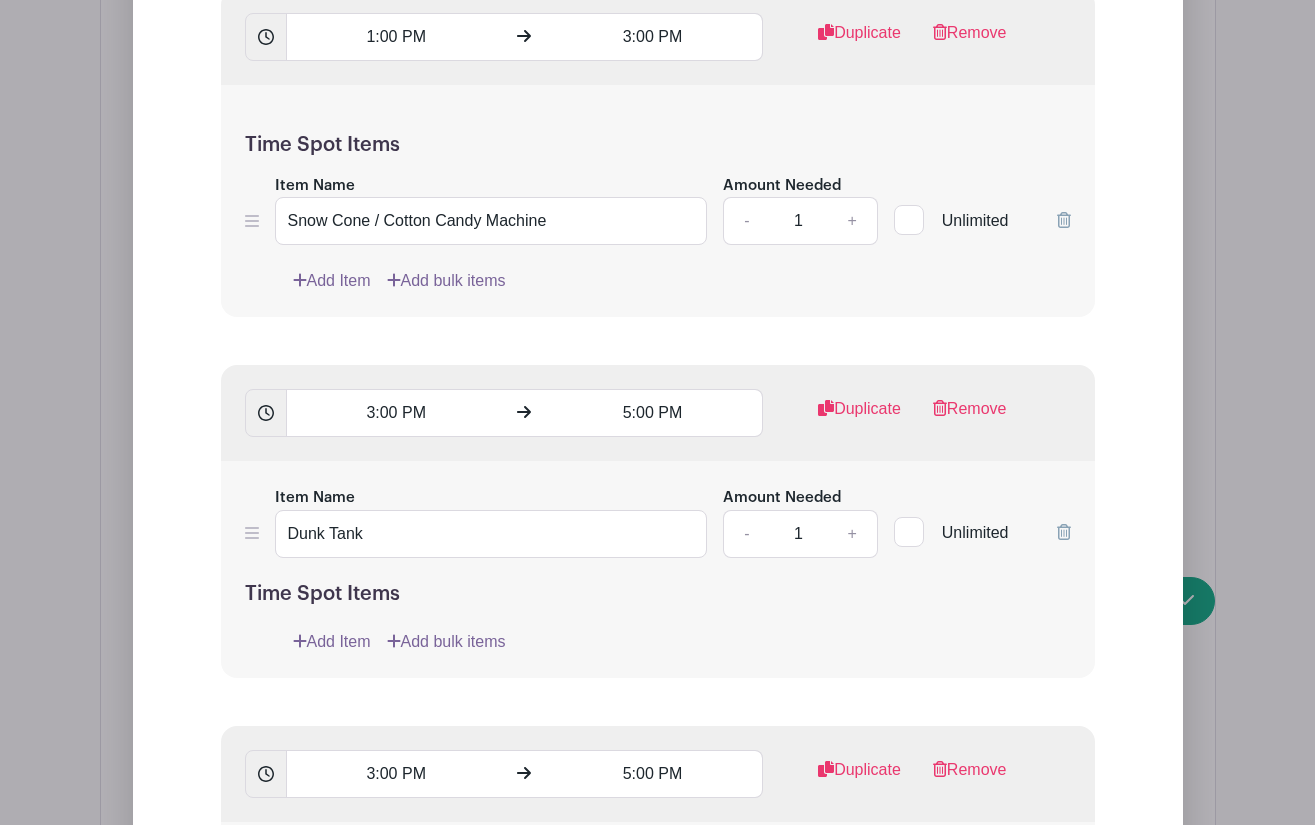 scroll, scrollTop: 3543, scrollLeft: 0, axis: vertical 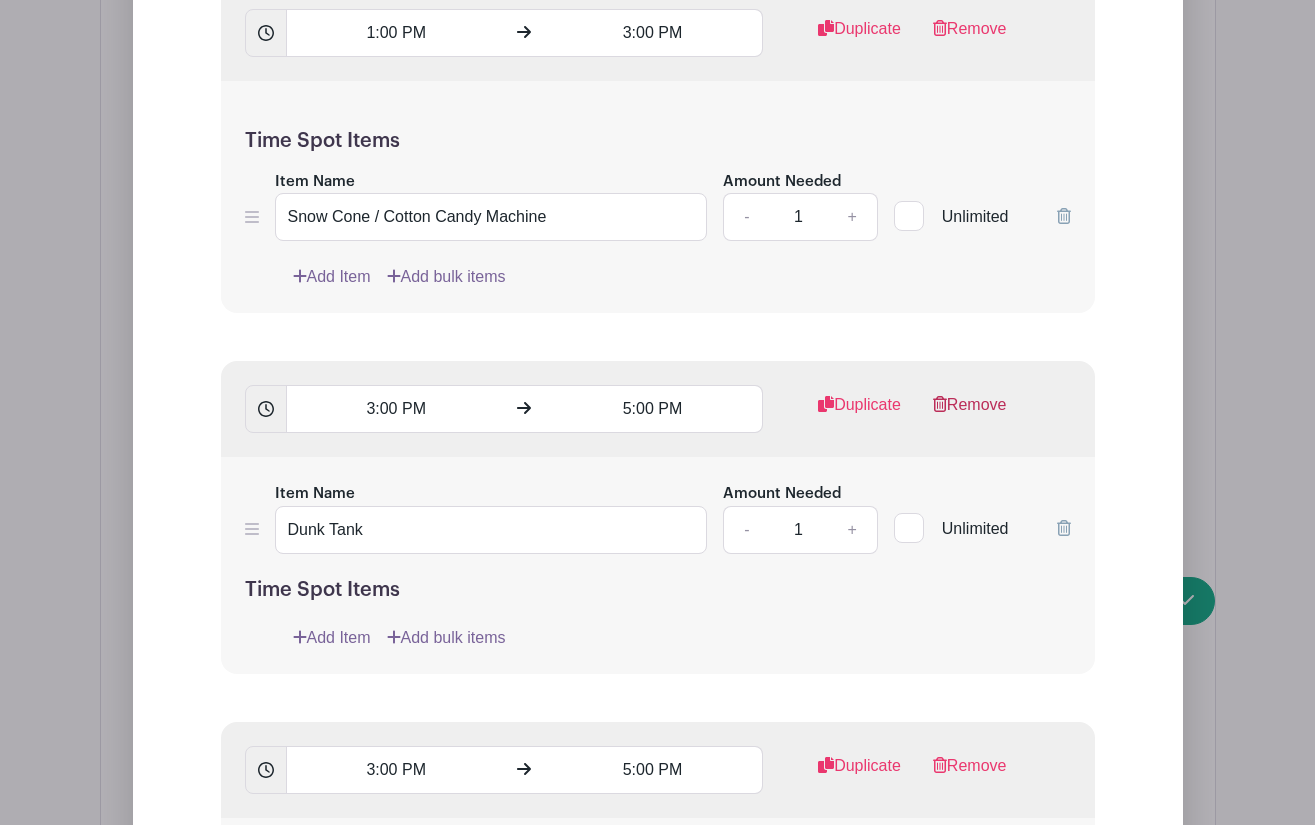 click on "Remove" at bounding box center [970, 413] 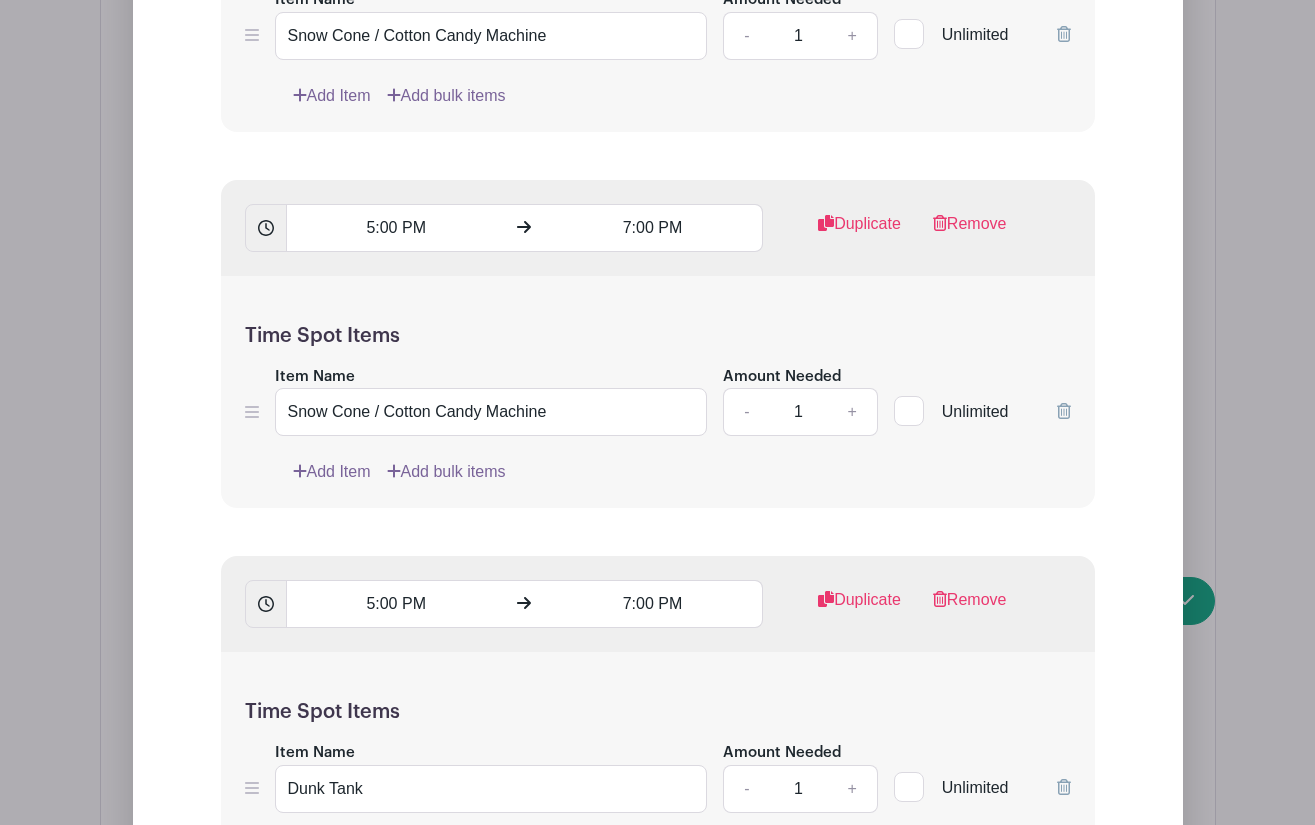 scroll, scrollTop: 4110, scrollLeft: 0, axis: vertical 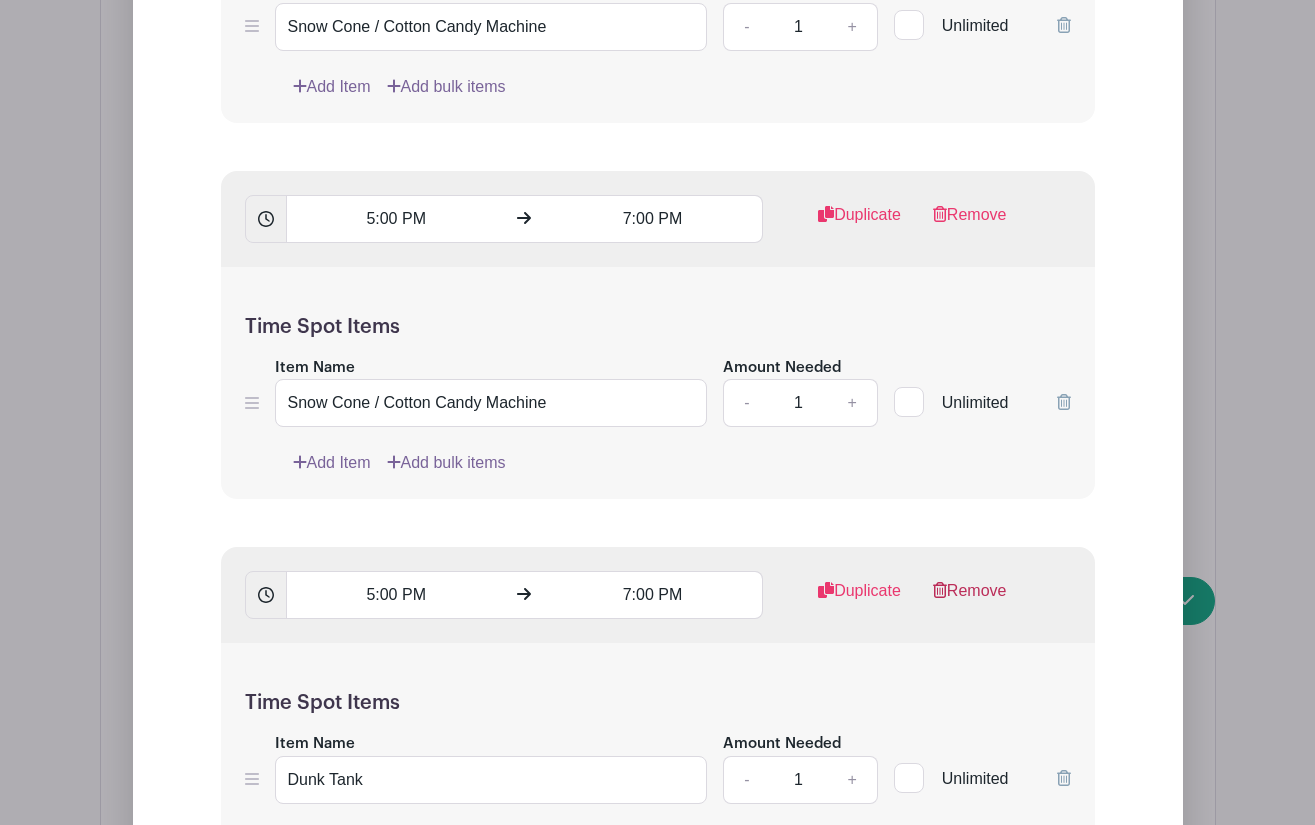 click on "Remove" at bounding box center (970, 599) 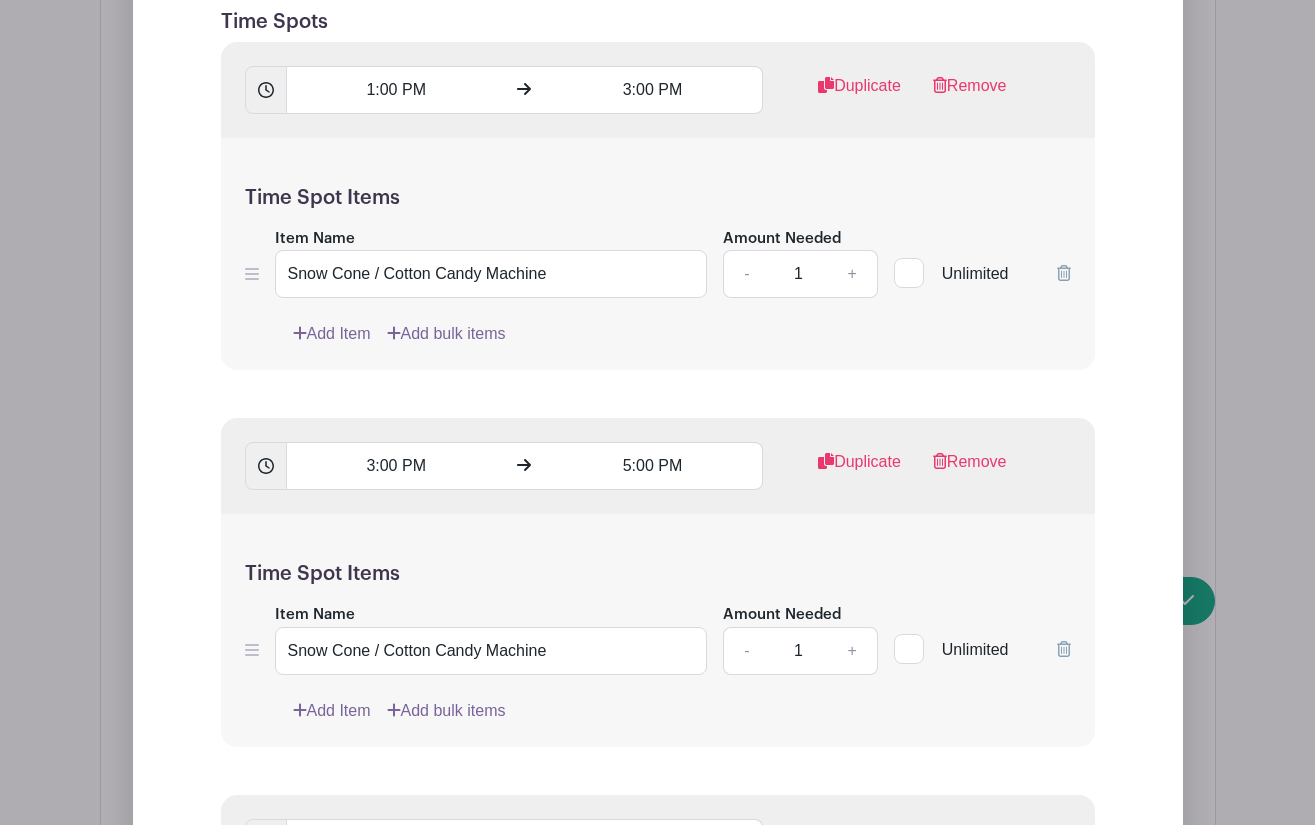 scroll, scrollTop: 3477, scrollLeft: 0, axis: vertical 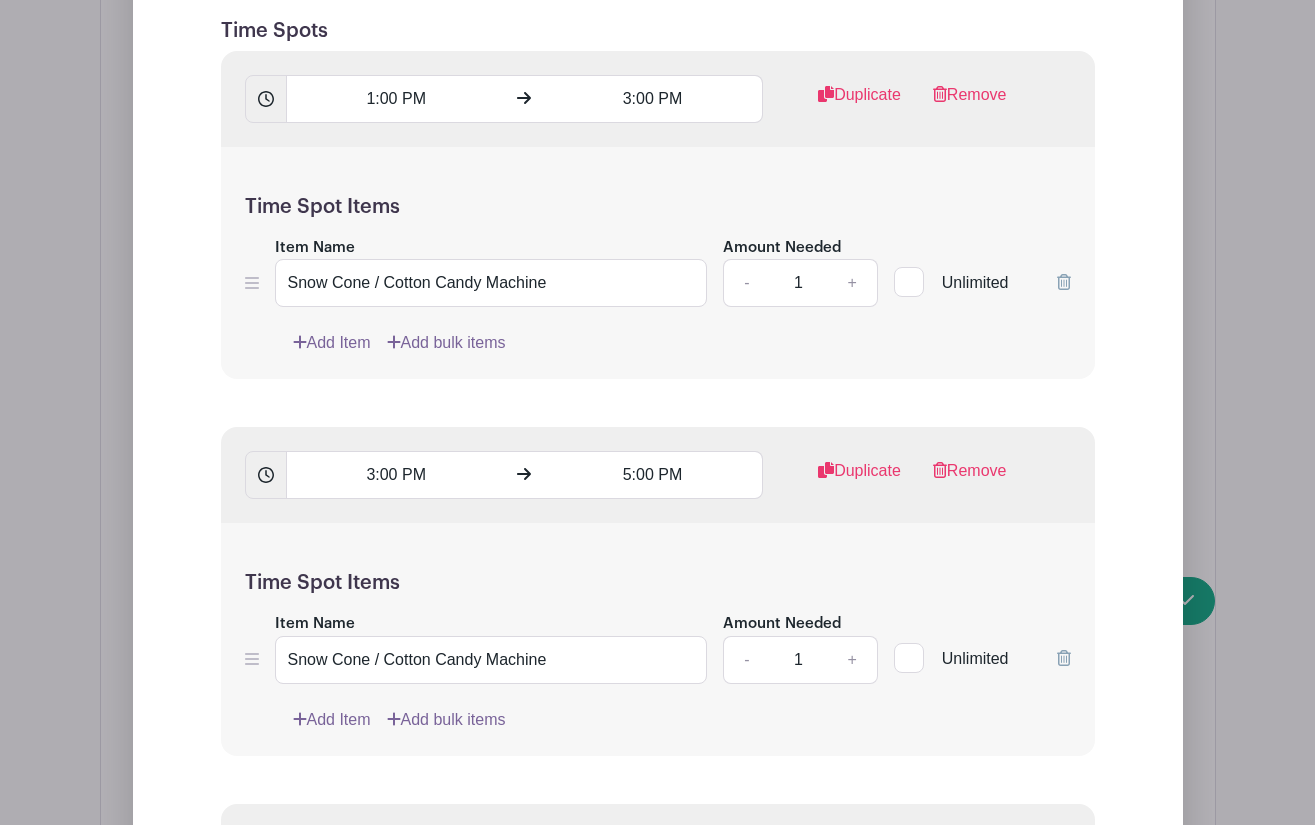click on "Add Item" at bounding box center [332, 343] 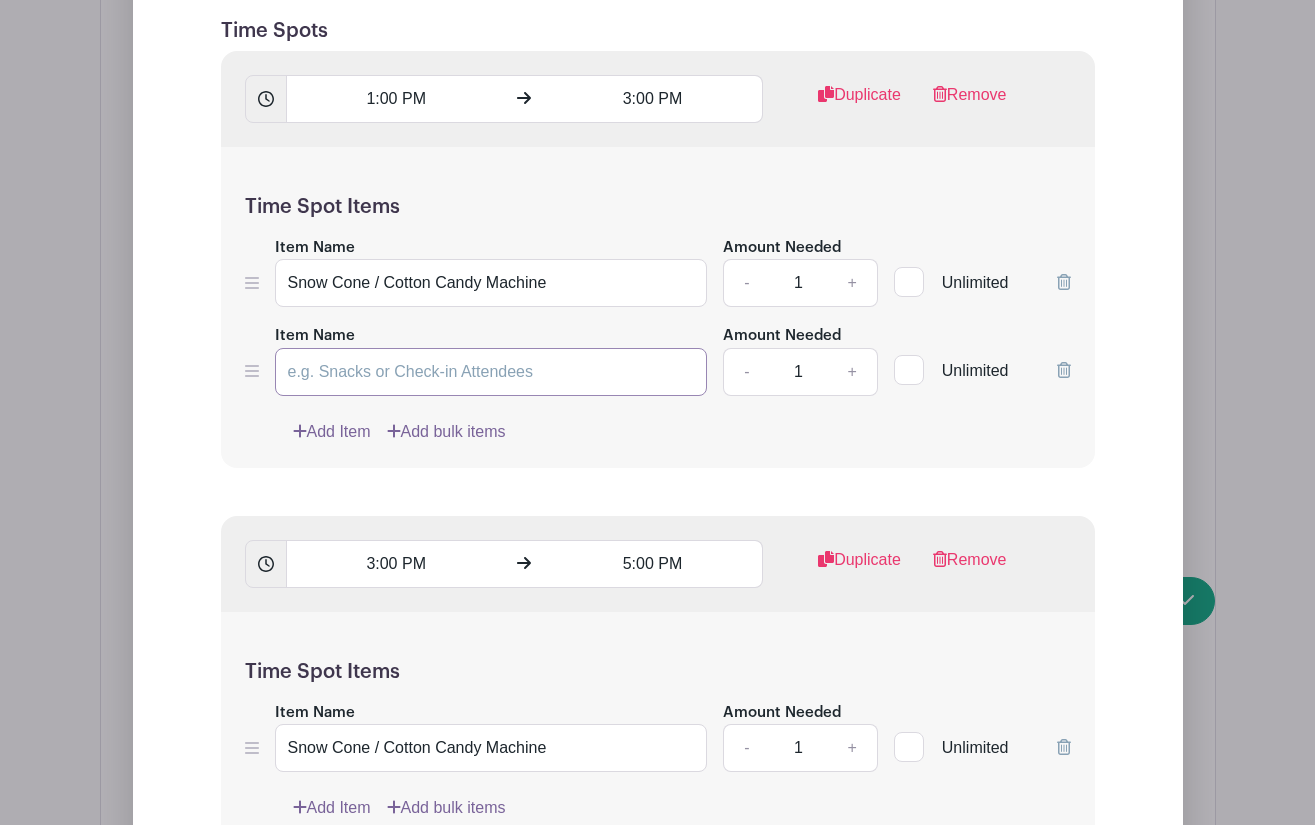 click on "Item Name" at bounding box center (491, 372) 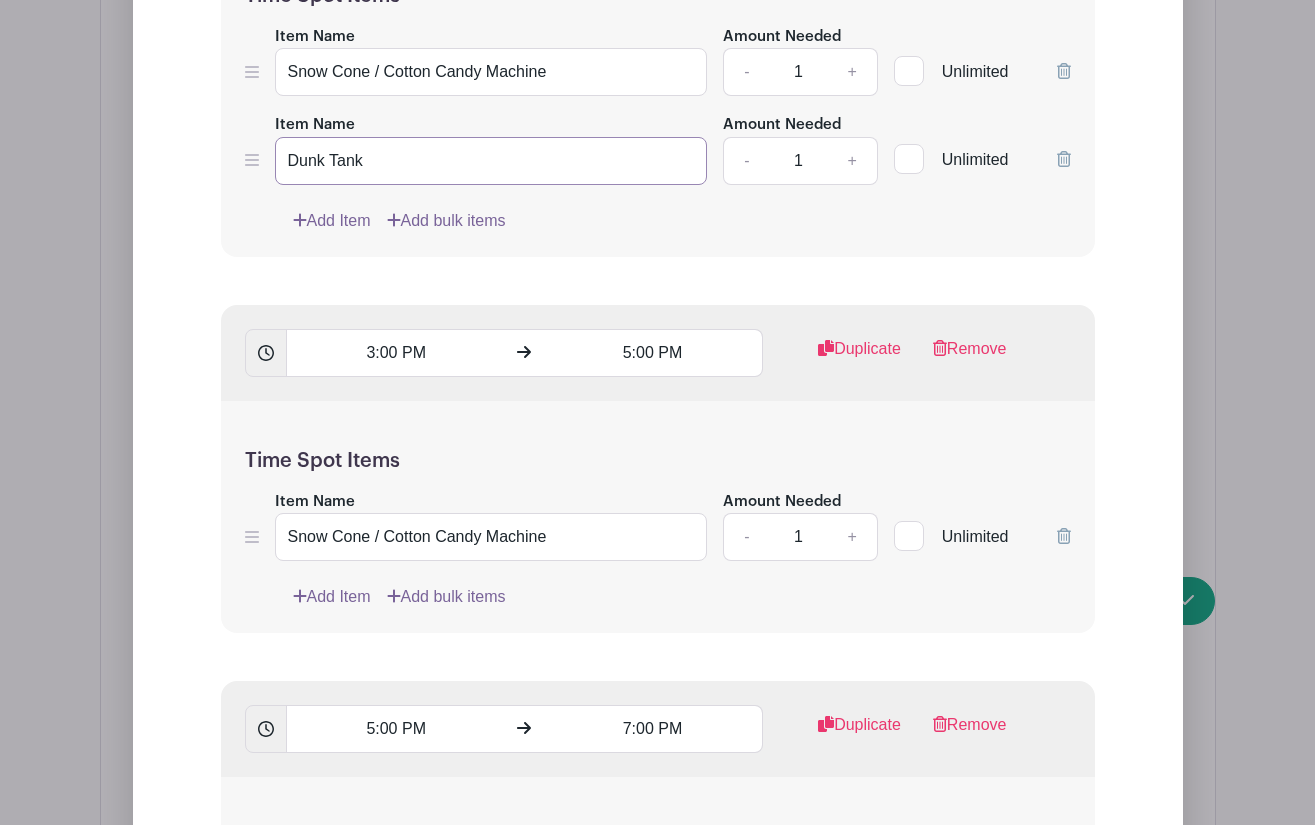 scroll, scrollTop: 3718, scrollLeft: 0, axis: vertical 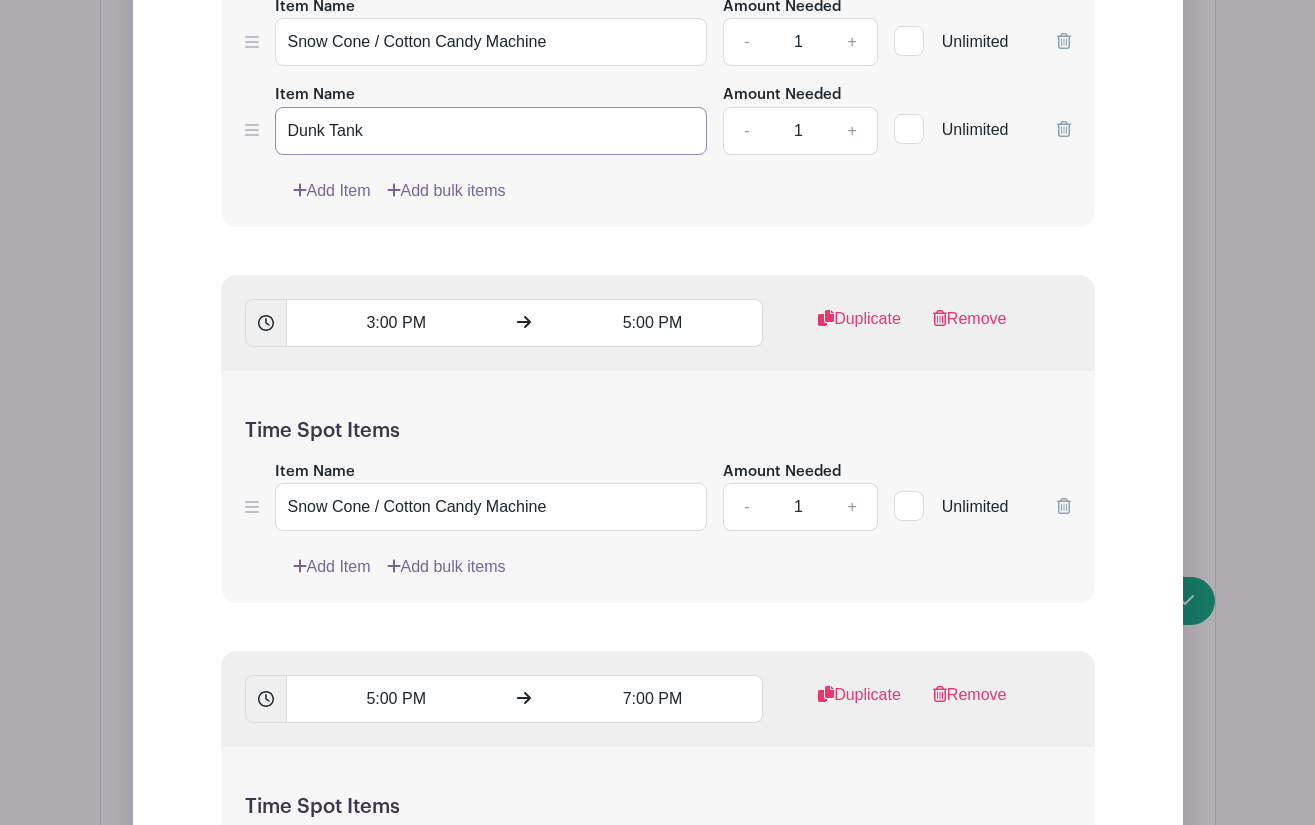 type on "Dunk Tank" 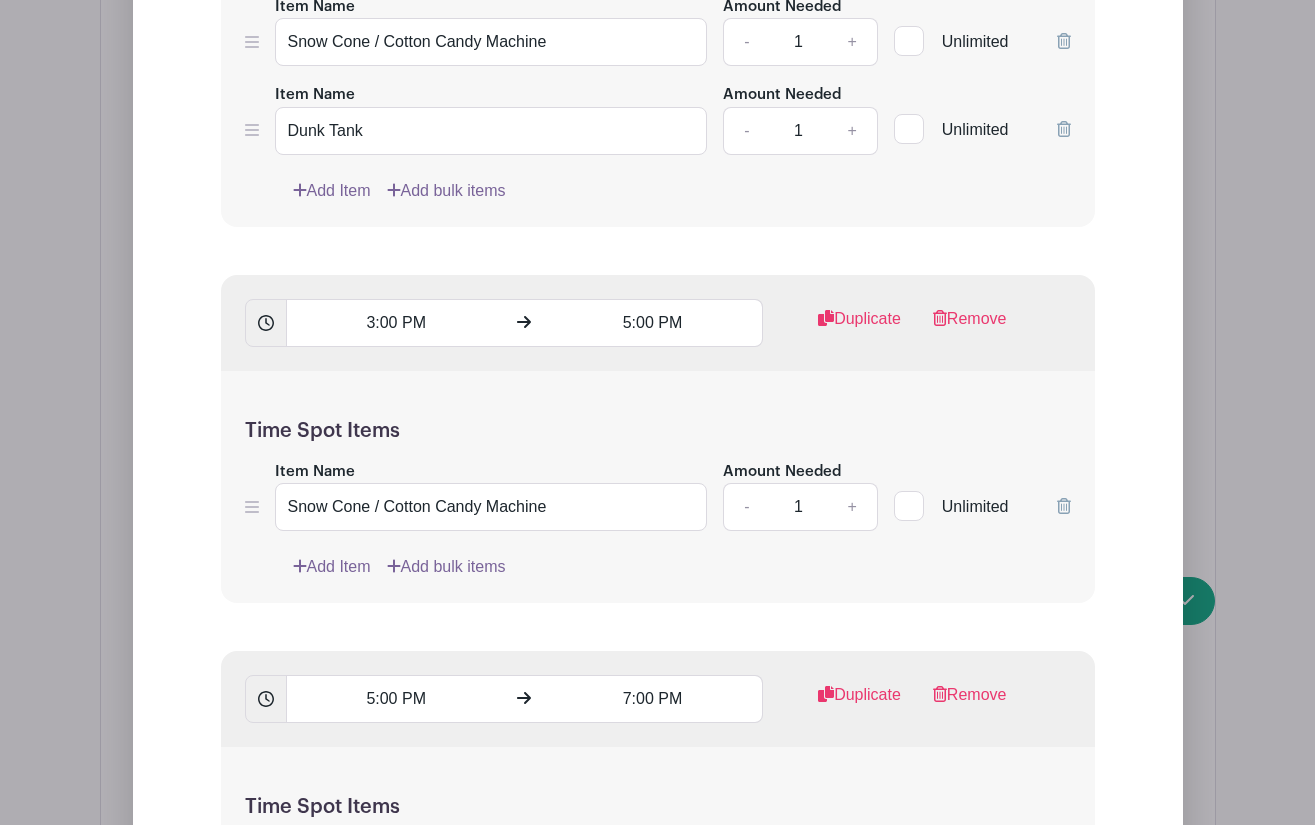 click on "Time Spot Items
Item Name
Snow Cone / Cotton Candy Machine
Amount Needed
-
1
+
Unlimited
Add Item
Add bulk items" at bounding box center [658, 487] 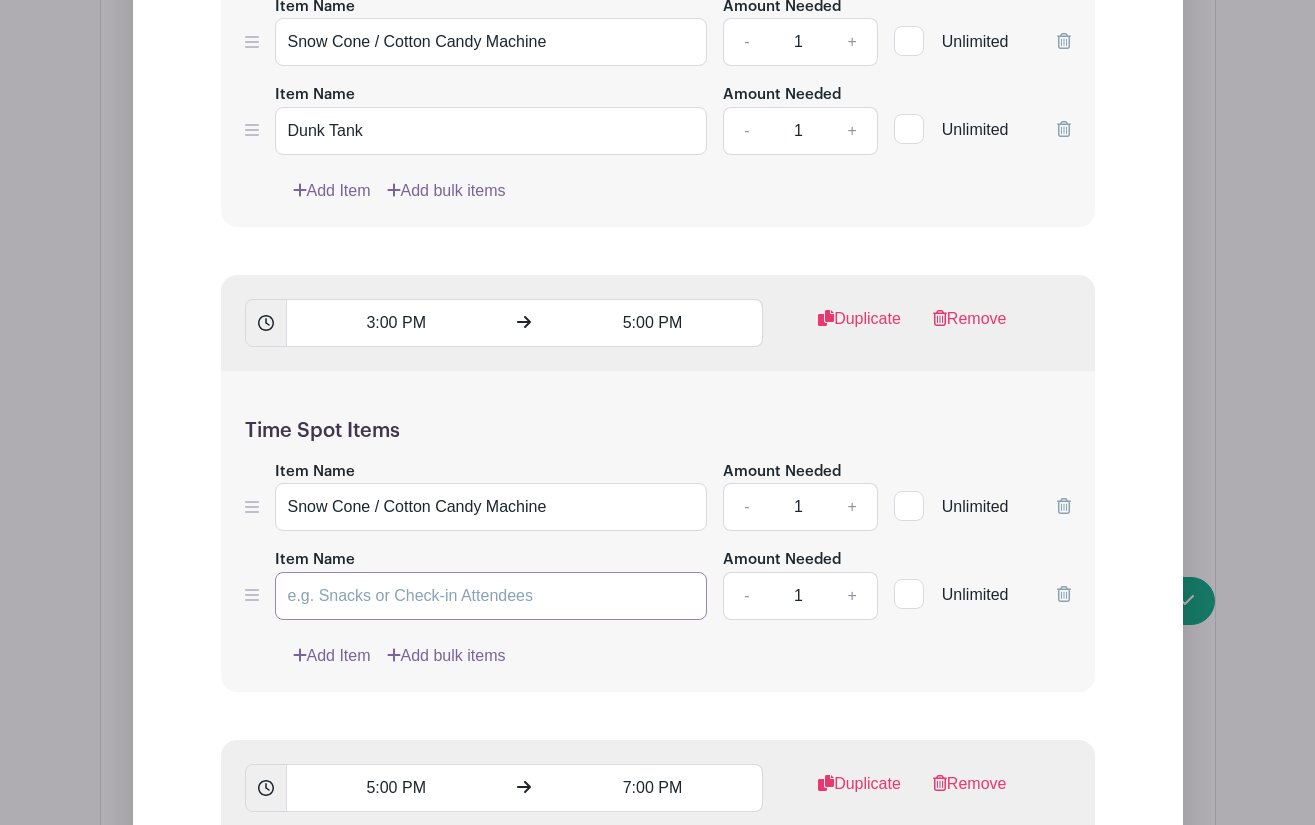 click on "Item Name" at bounding box center [491, 596] 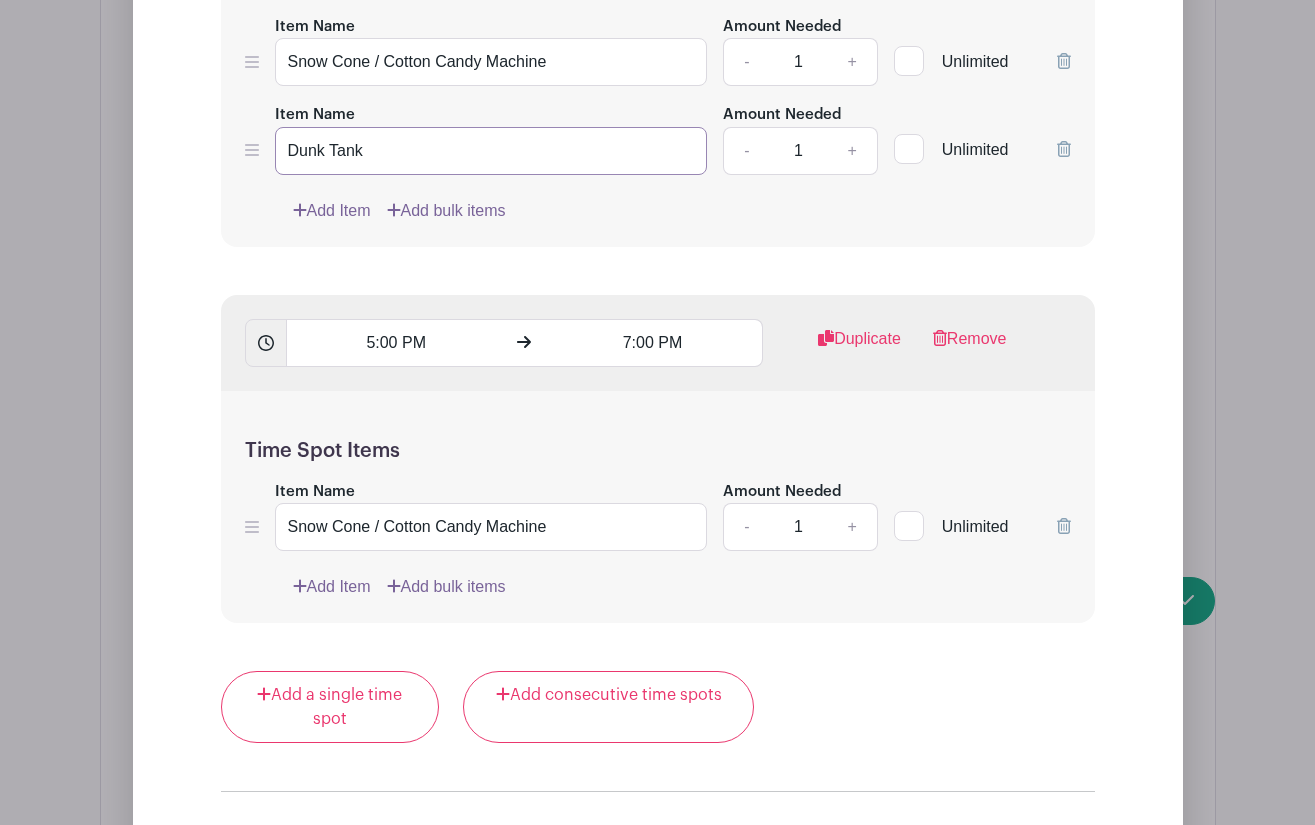 type on "Dunk Tank" 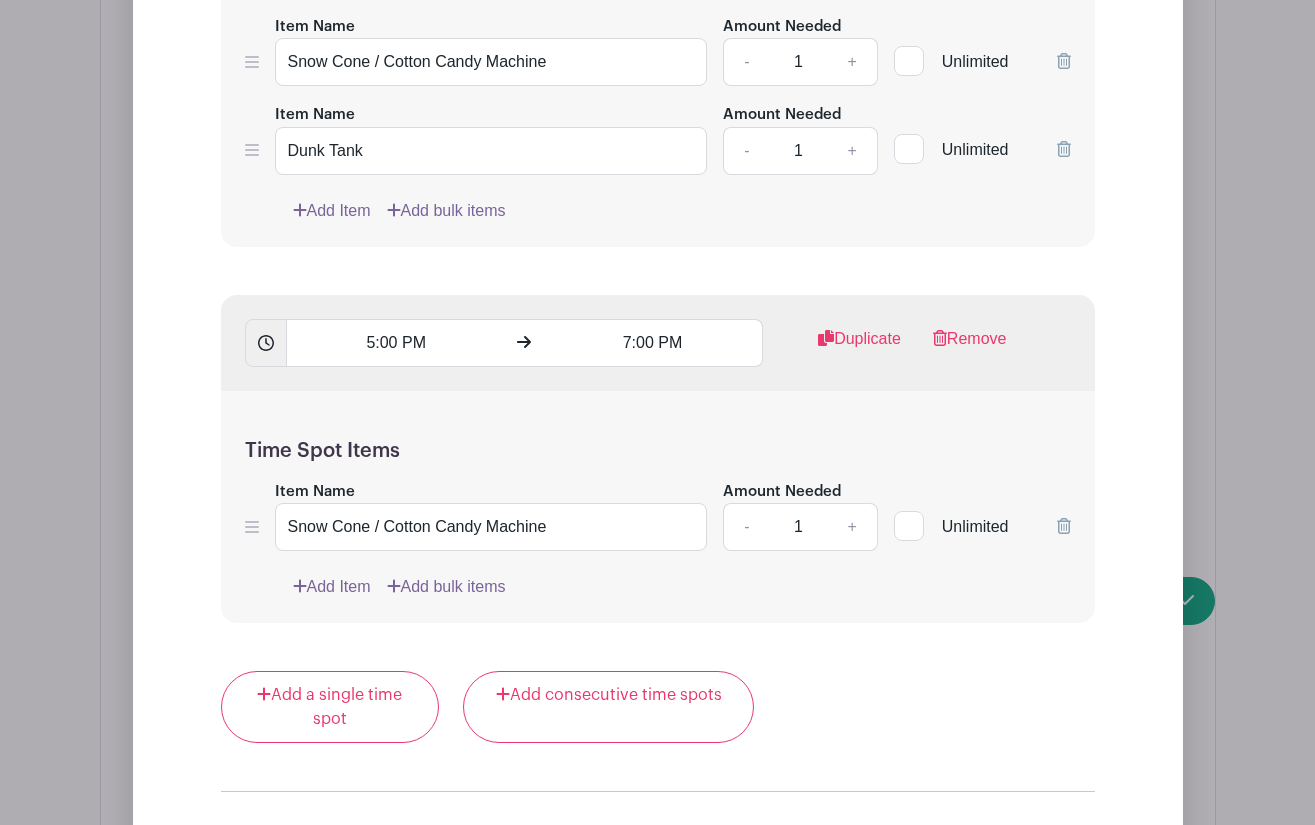 click on "Add Item" at bounding box center (332, 587) 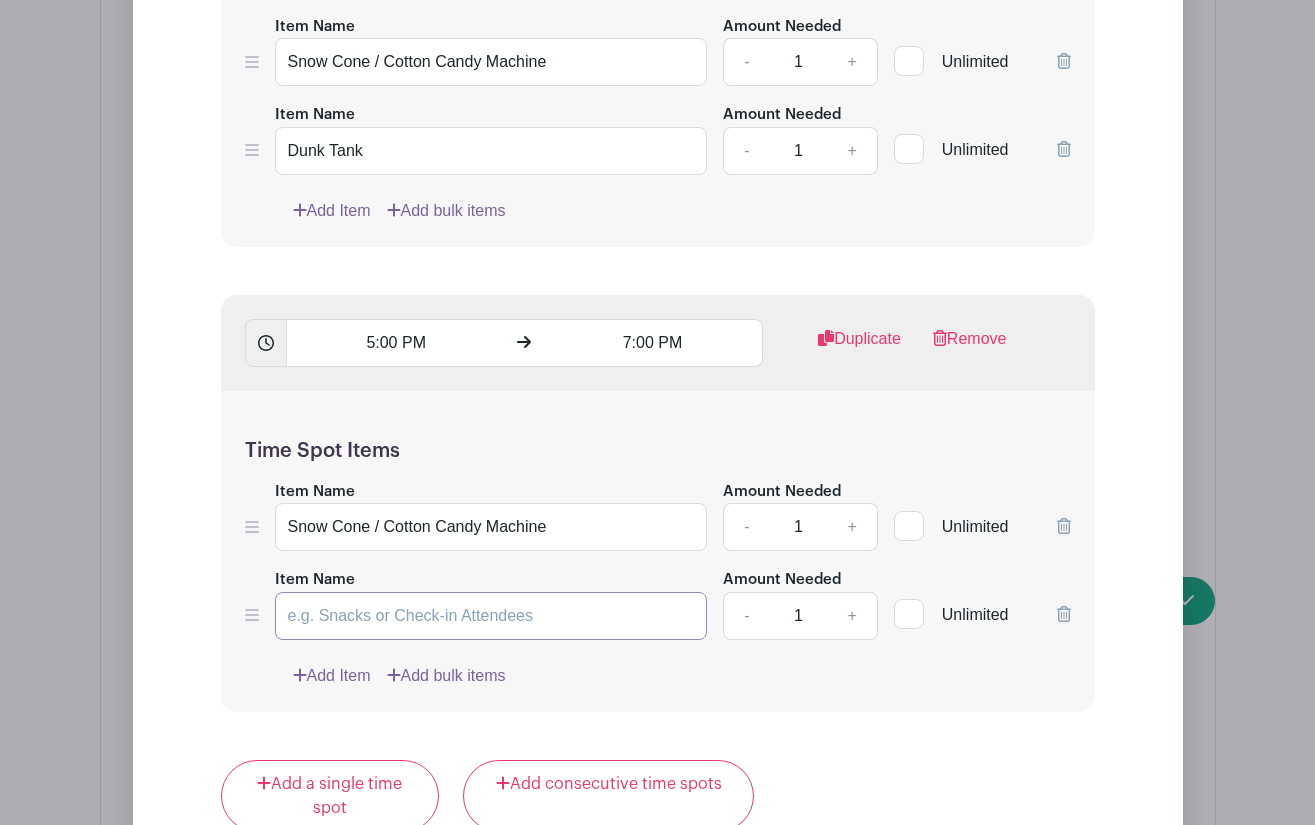 click on "Item Name" at bounding box center [491, 616] 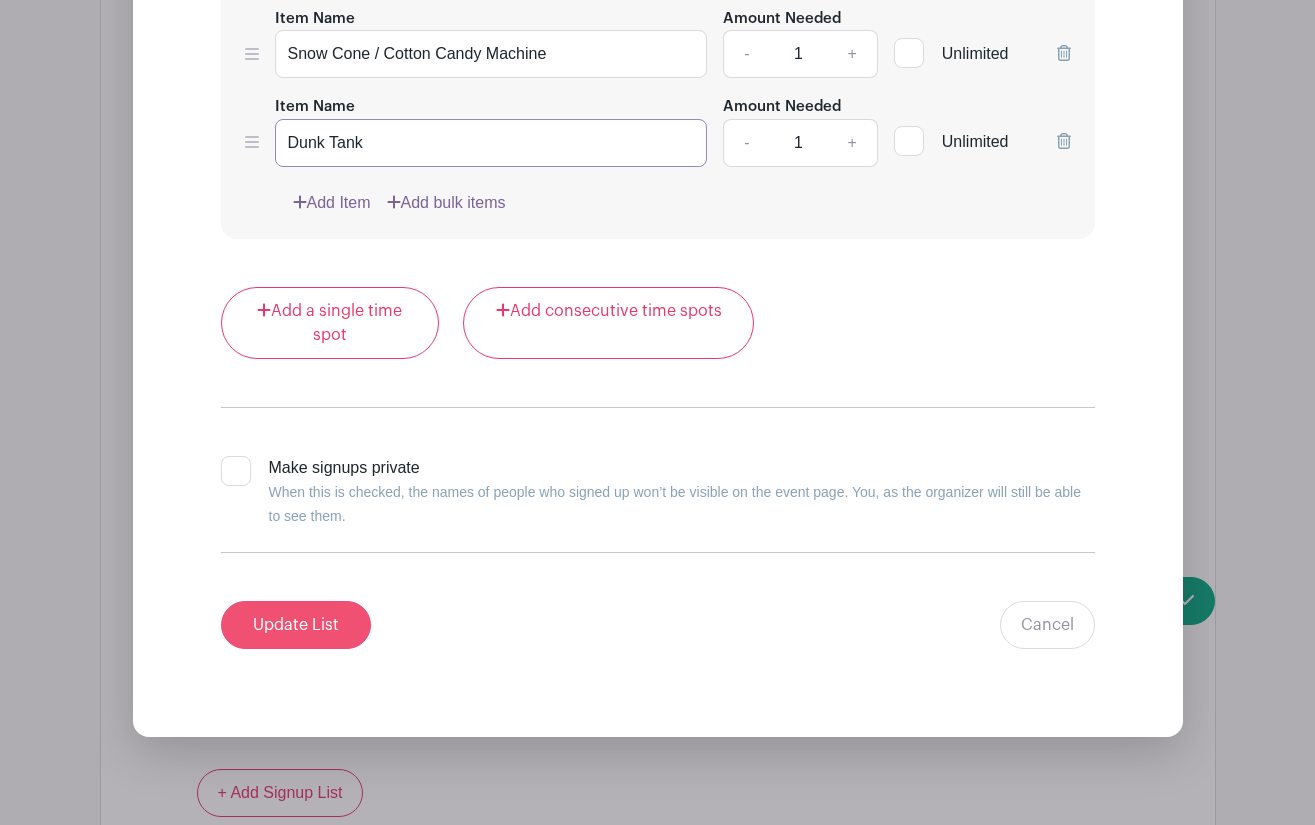 type on "Dunk Tank" 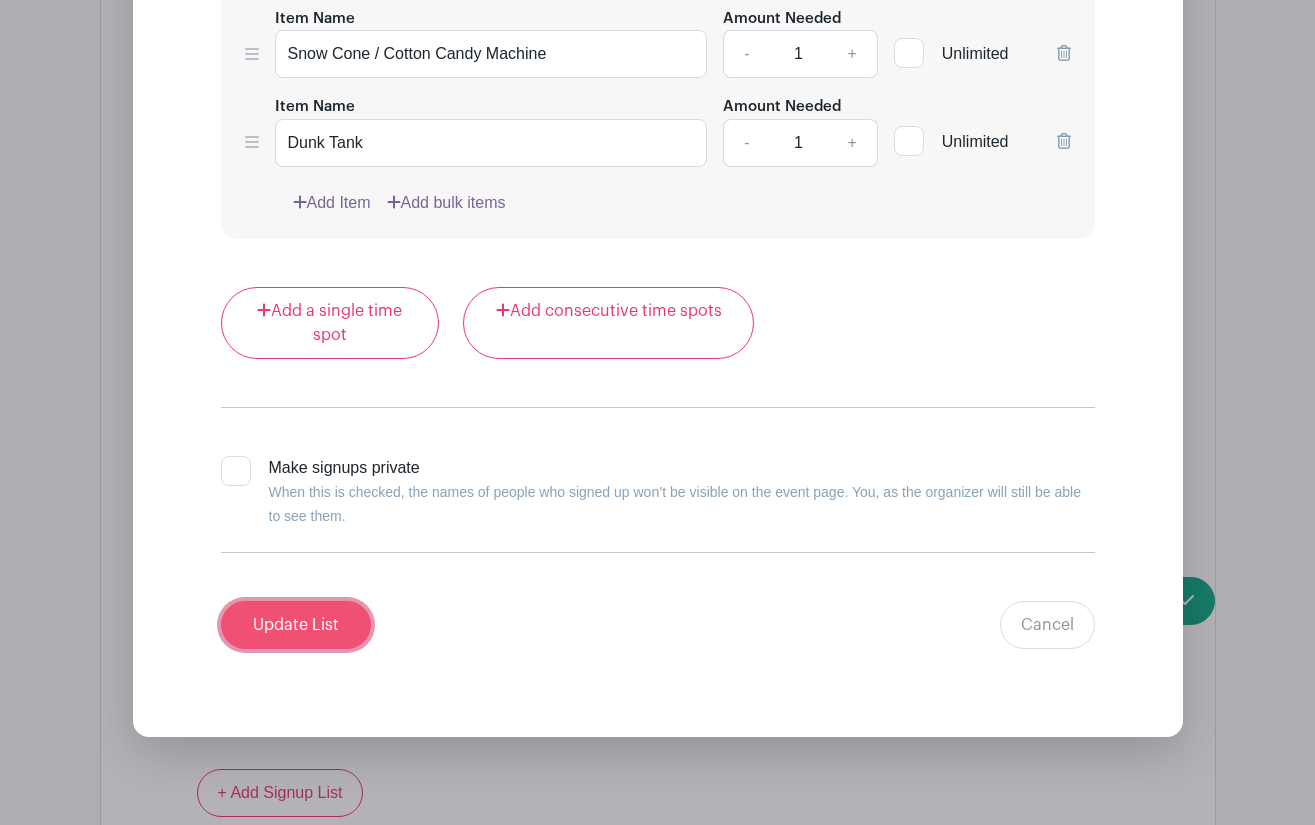 click on "Update List" at bounding box center [296, 625] 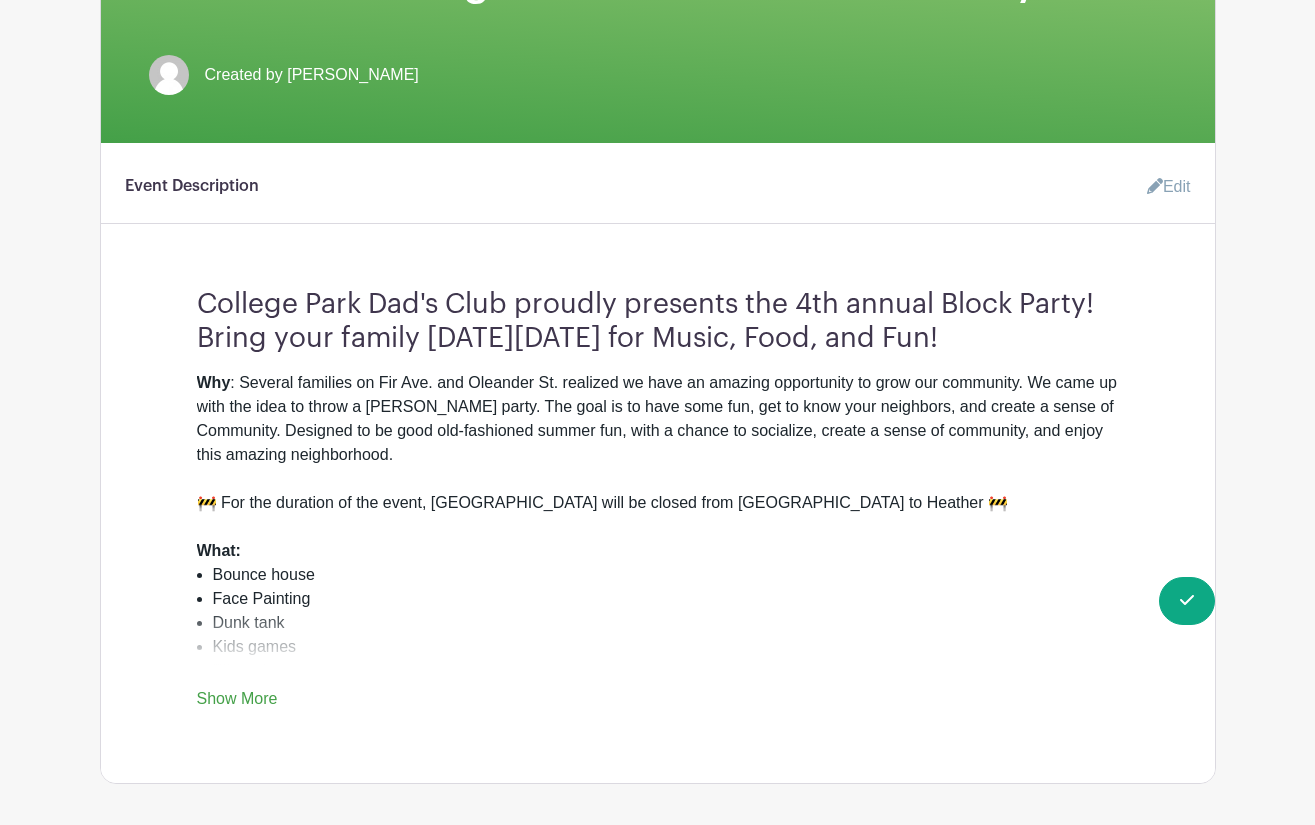 scroll, scrollTop: 0, scrollLeft: 0, axis: both 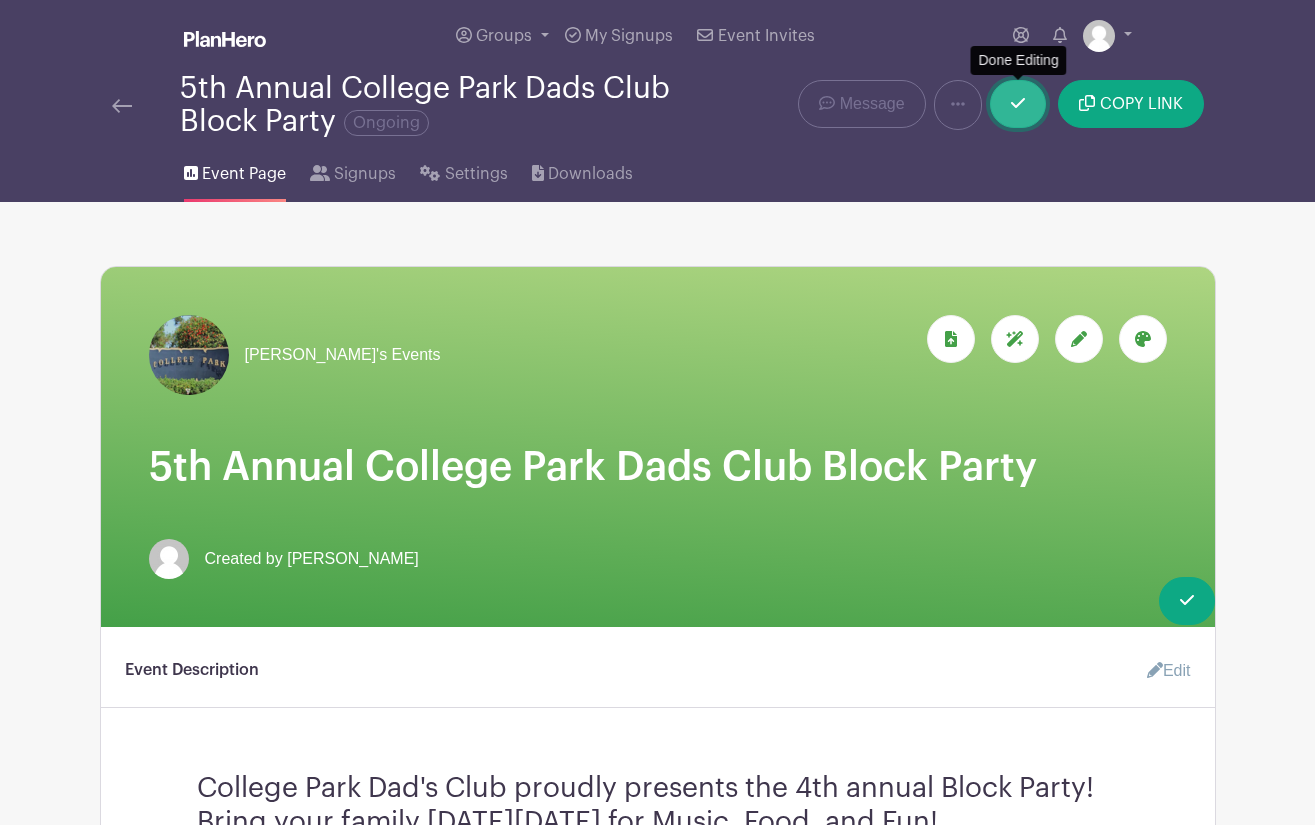 click 